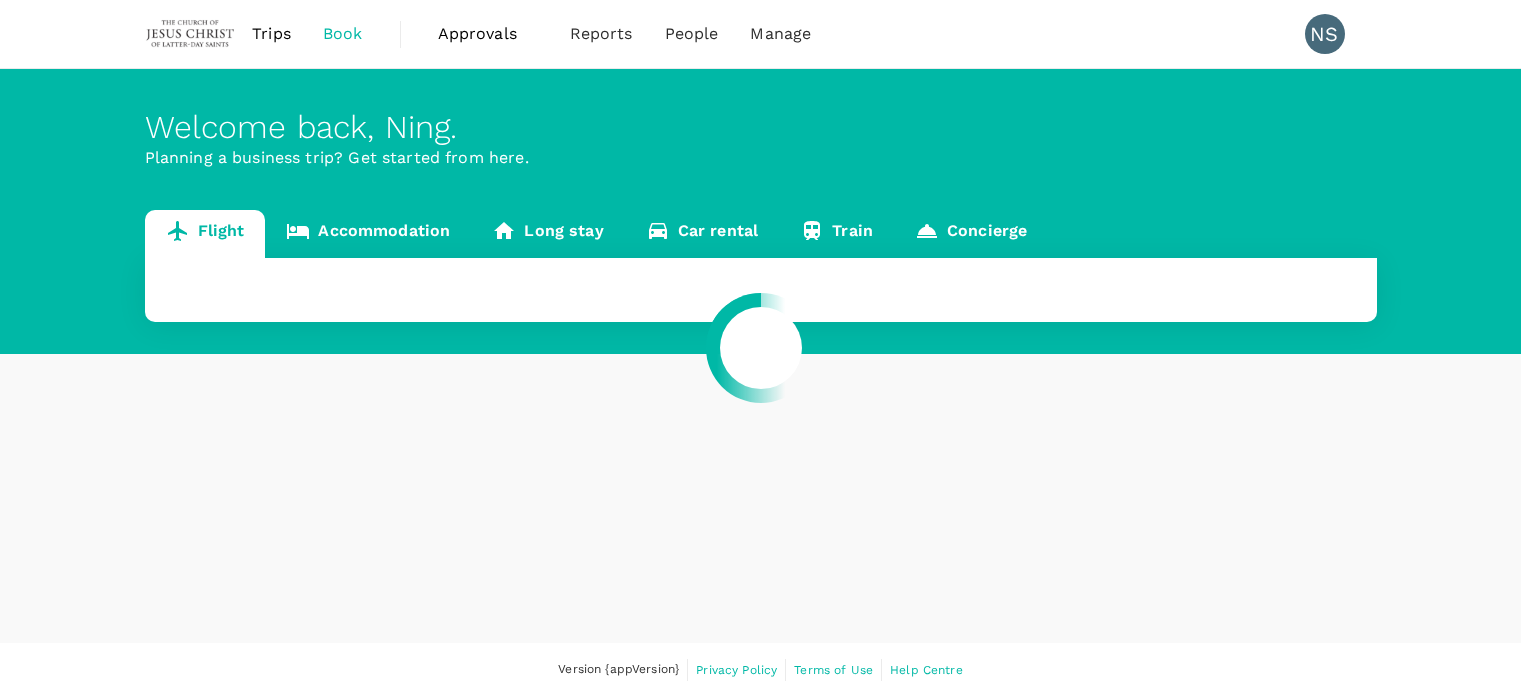 scroll, scrollTop: 0, scrollLeft: 0, axis: both 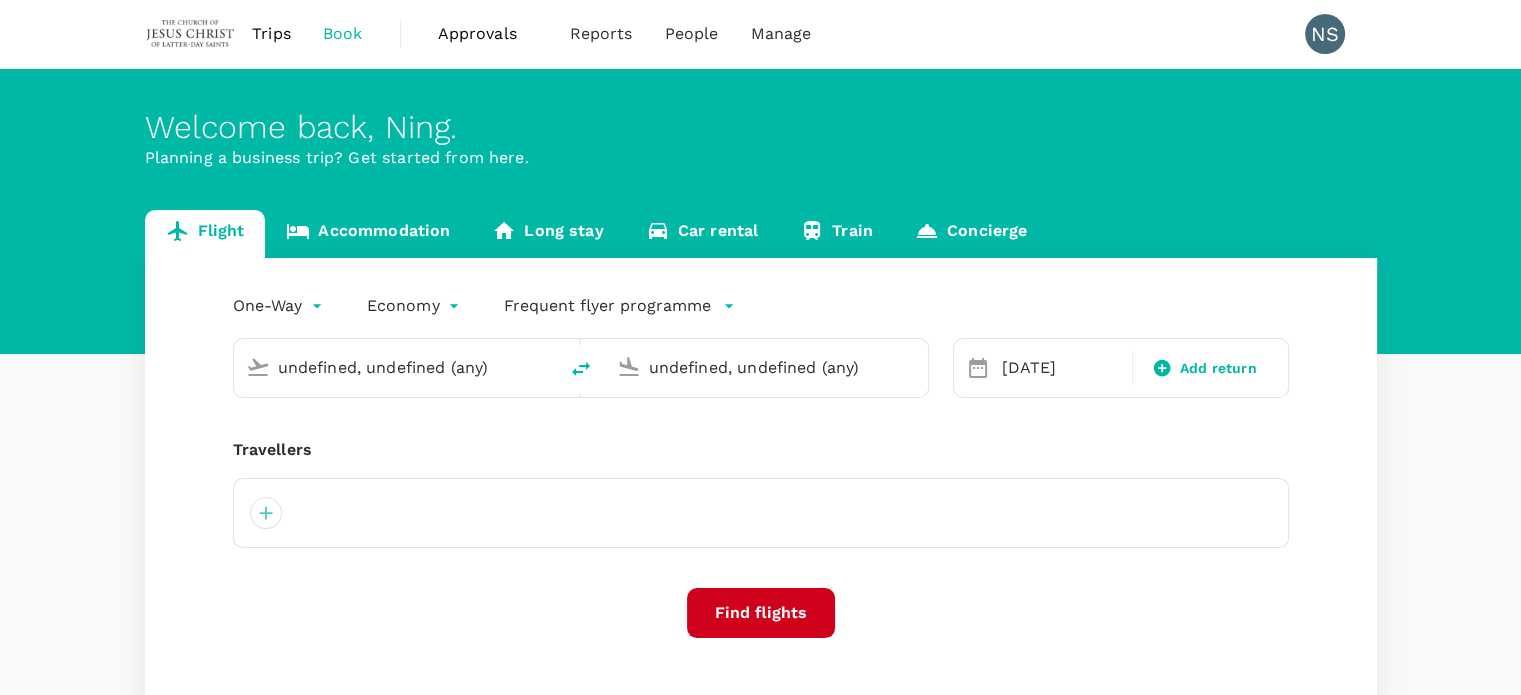 type on "Singapore Changi (SIN)" 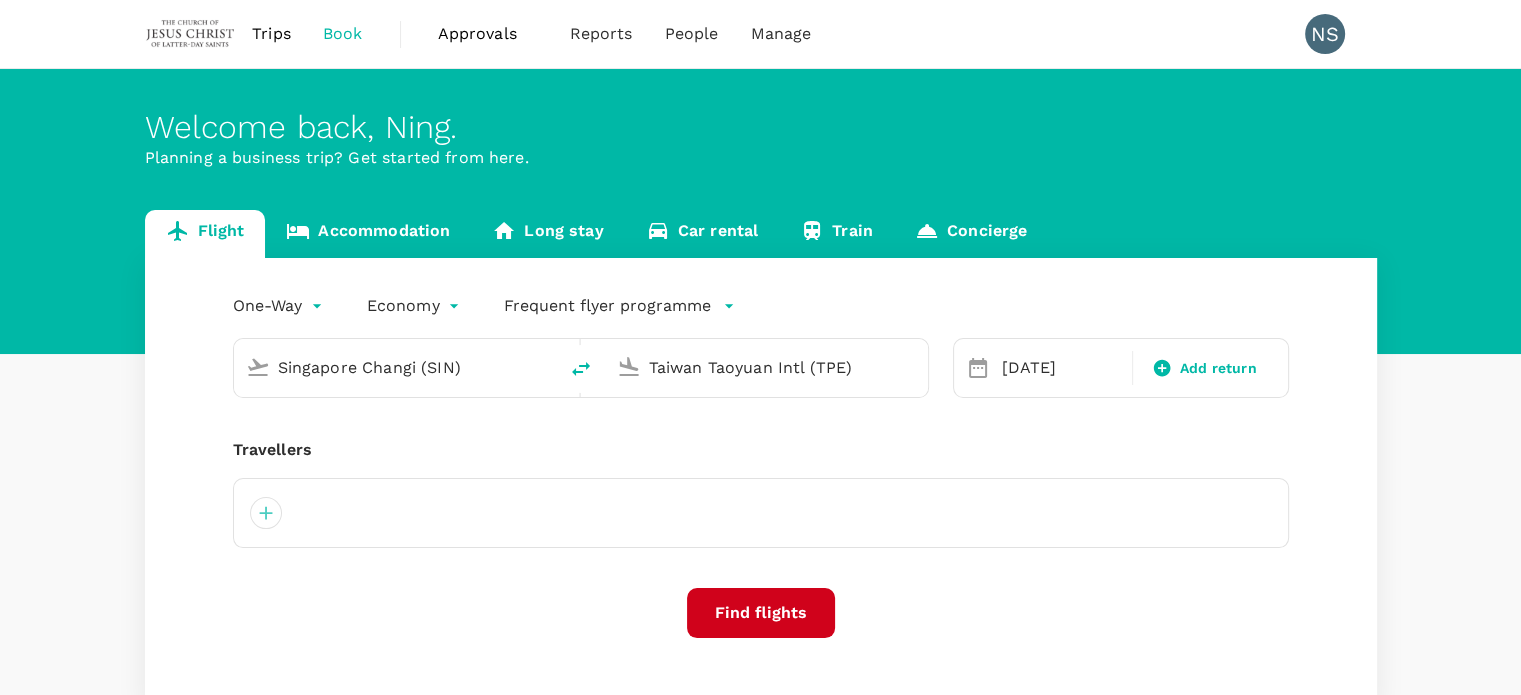 type 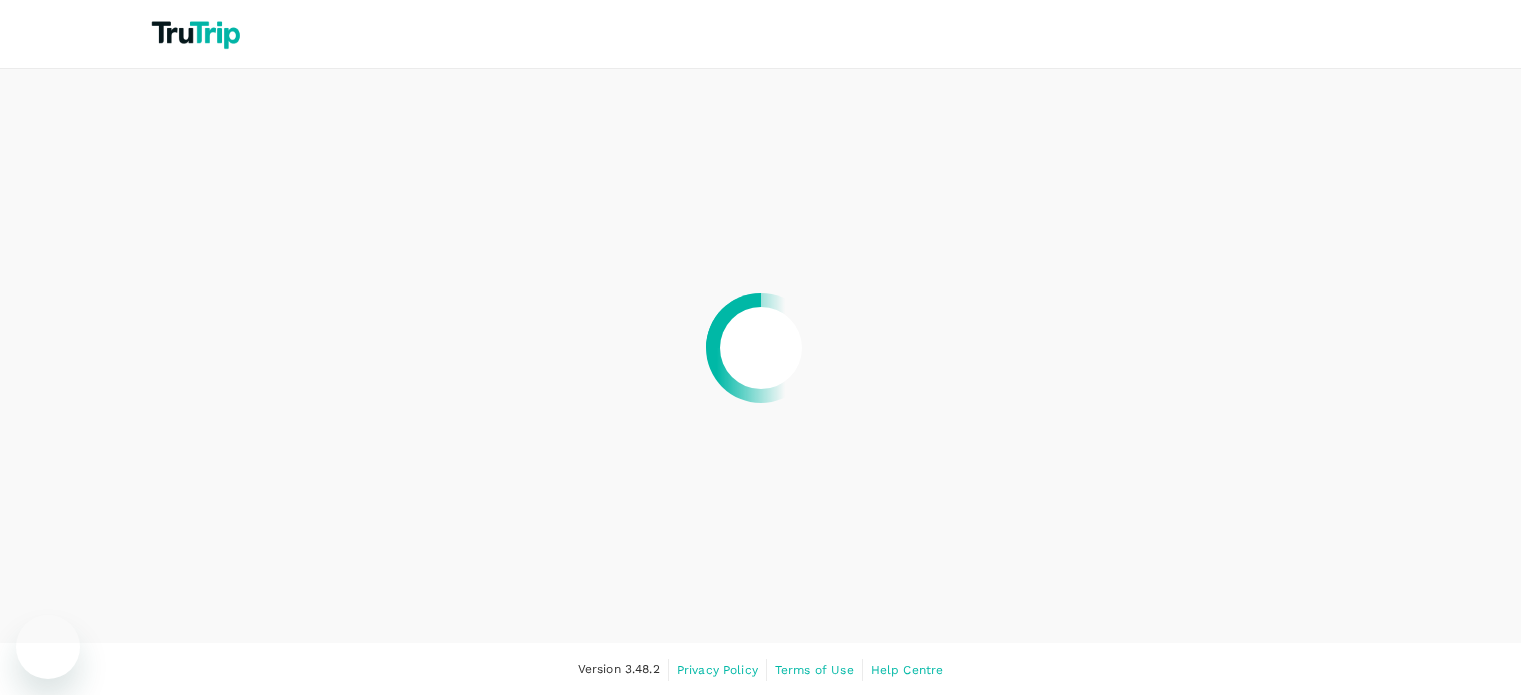 scroll, scrollTop: 0, scrollLeft: 0, axis: both 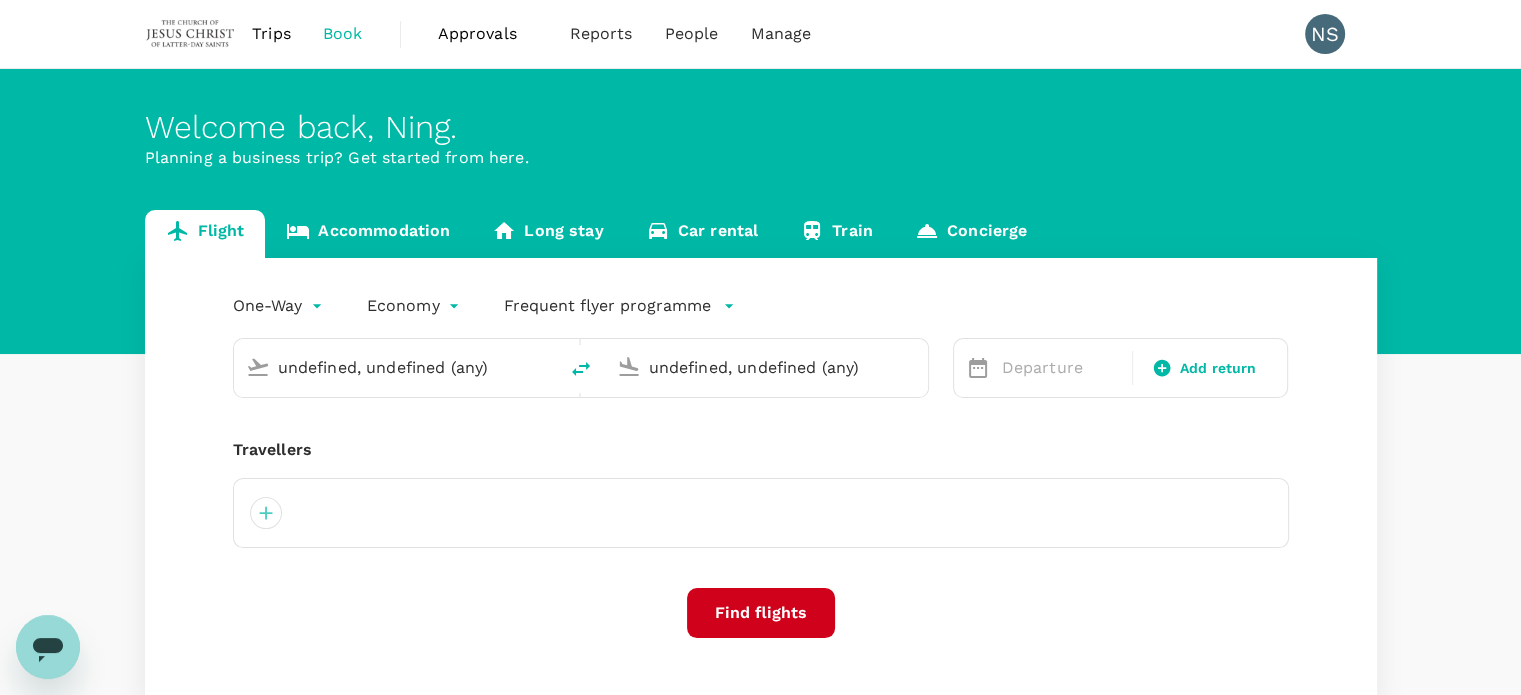 type 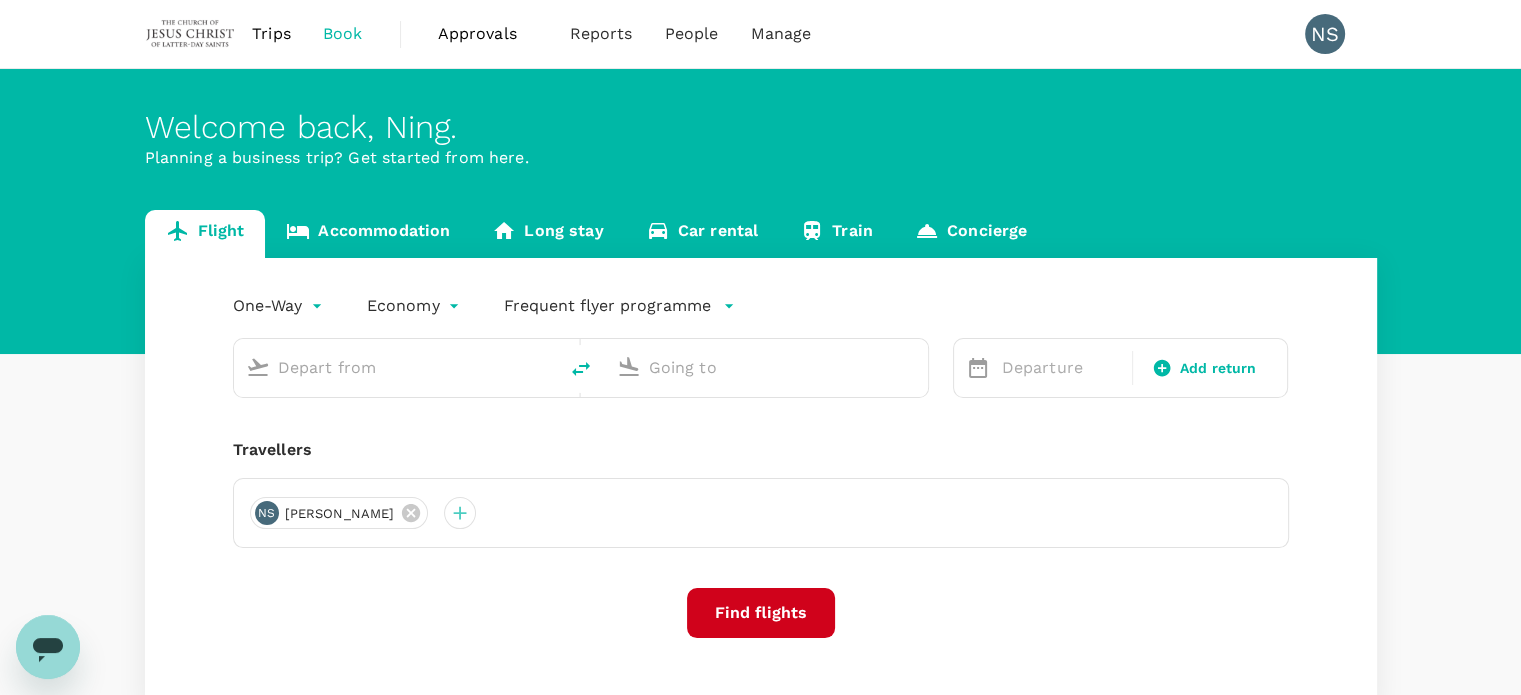 type on "Singapore Changi (SIN)" 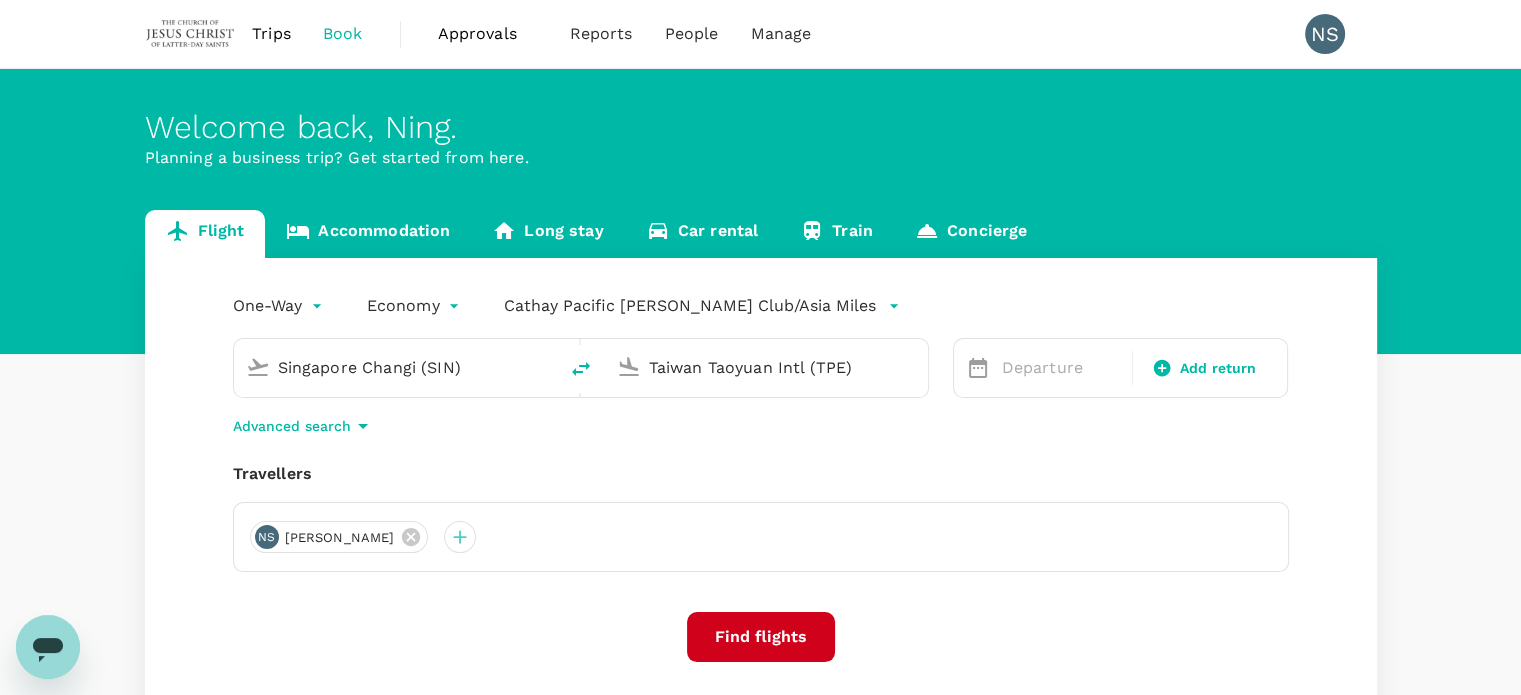 click on "Trips Book Approvals 0 Reports People Manage NS Welcome back , [GEOGRAPHIC_DATA] . Planning a business trip? Get started from here. Flight Accommodation Long stay Car rental Train Concierge One-Way oneway Economy economy Cathay Pacific [PERSON_NAME] Club/[GEOGRAPHIC_DATA] Miles [GEOGRAPHIC_DATA] Changi (SIN) [GEOGRAPHIC_DATA] Taoyuan Intl (TPE) Departure Add return Advanced search Travellers   NS [PERSON_NAME] Find flights Version 3.48.2 Privacy Policy Terms of Use Help Centre Frequent flyer programme Cathay Pacific [PERSON_NAME] Club/Asia Miles Singapore Airlines PPS Club/ KrisFlyer Air China PhoenixMiles Add new" at bounding box center (760, 430) 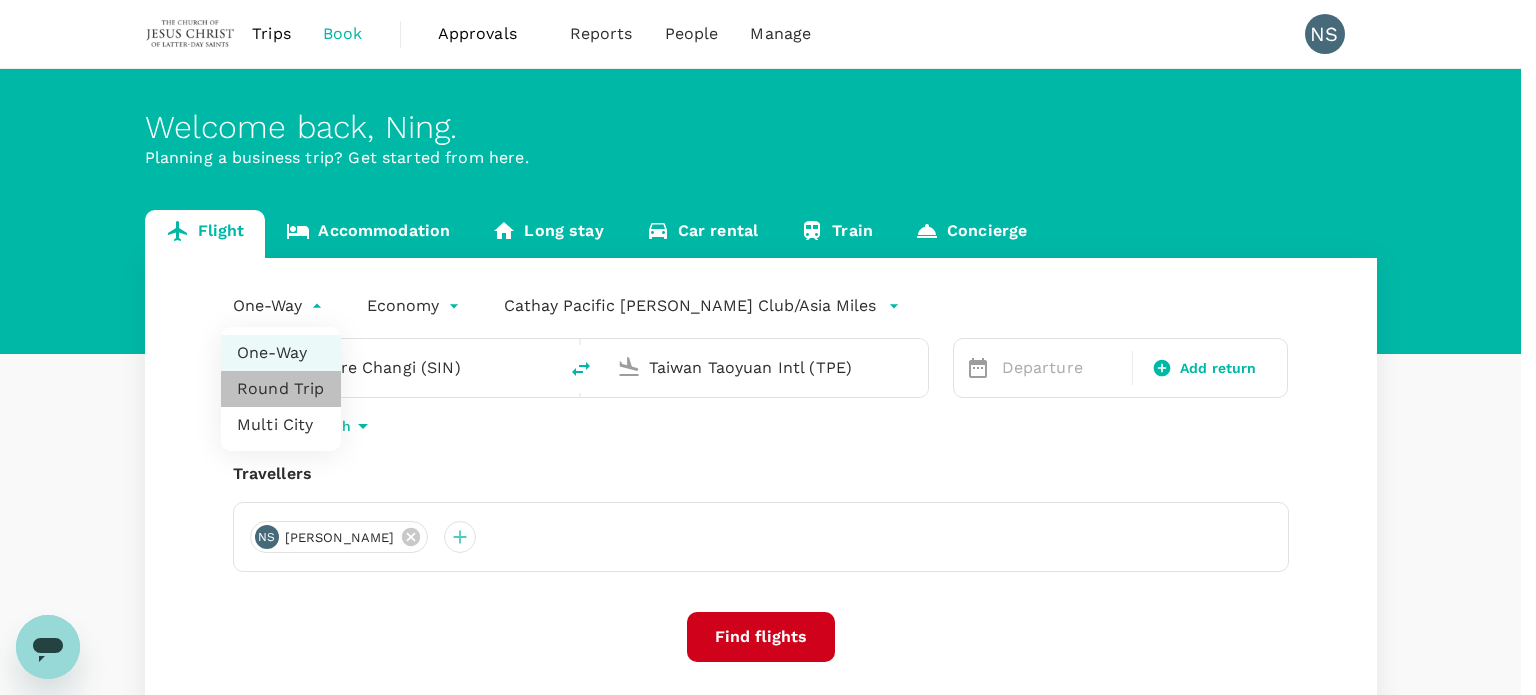 click on "Round Trip" at bounding box center [281, 389] 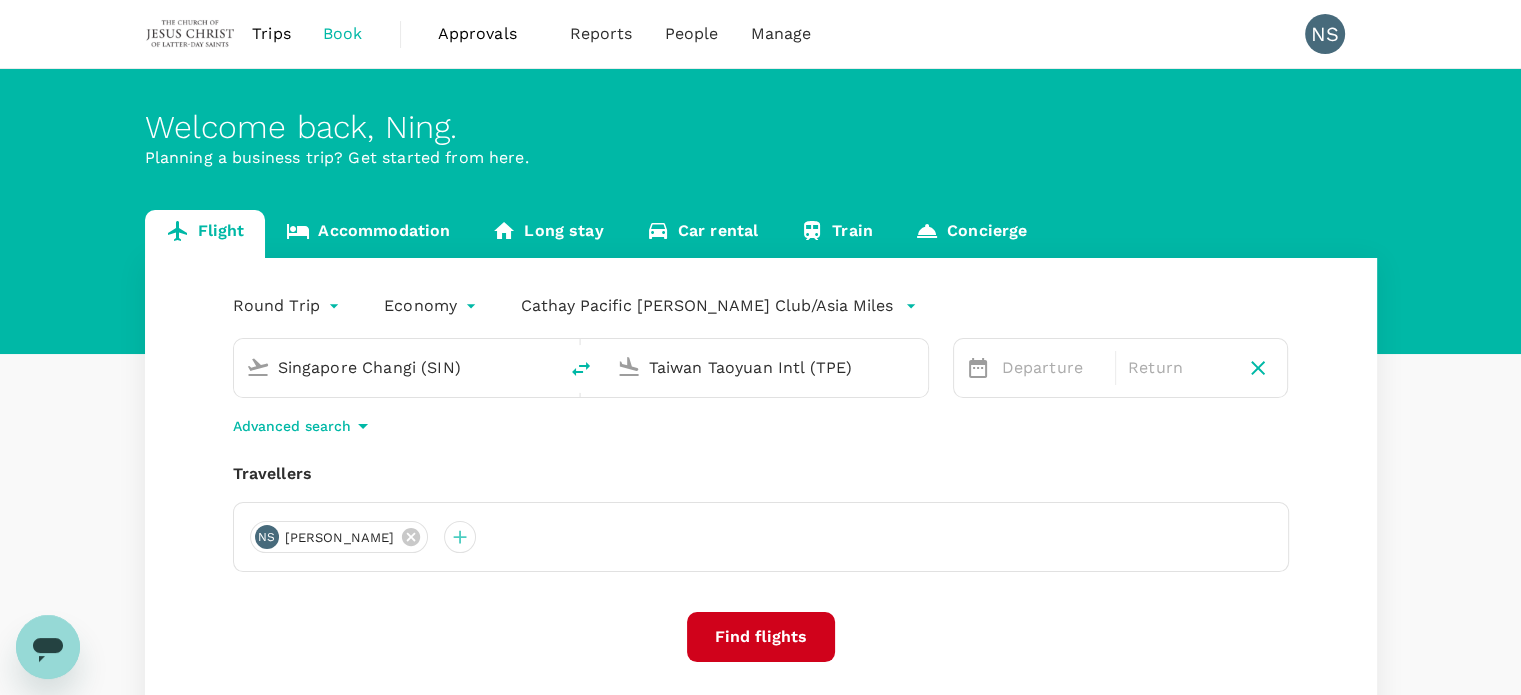 click on "Taiwan Taoyuan Intl (TPE)" at bounding box center (767, 367) 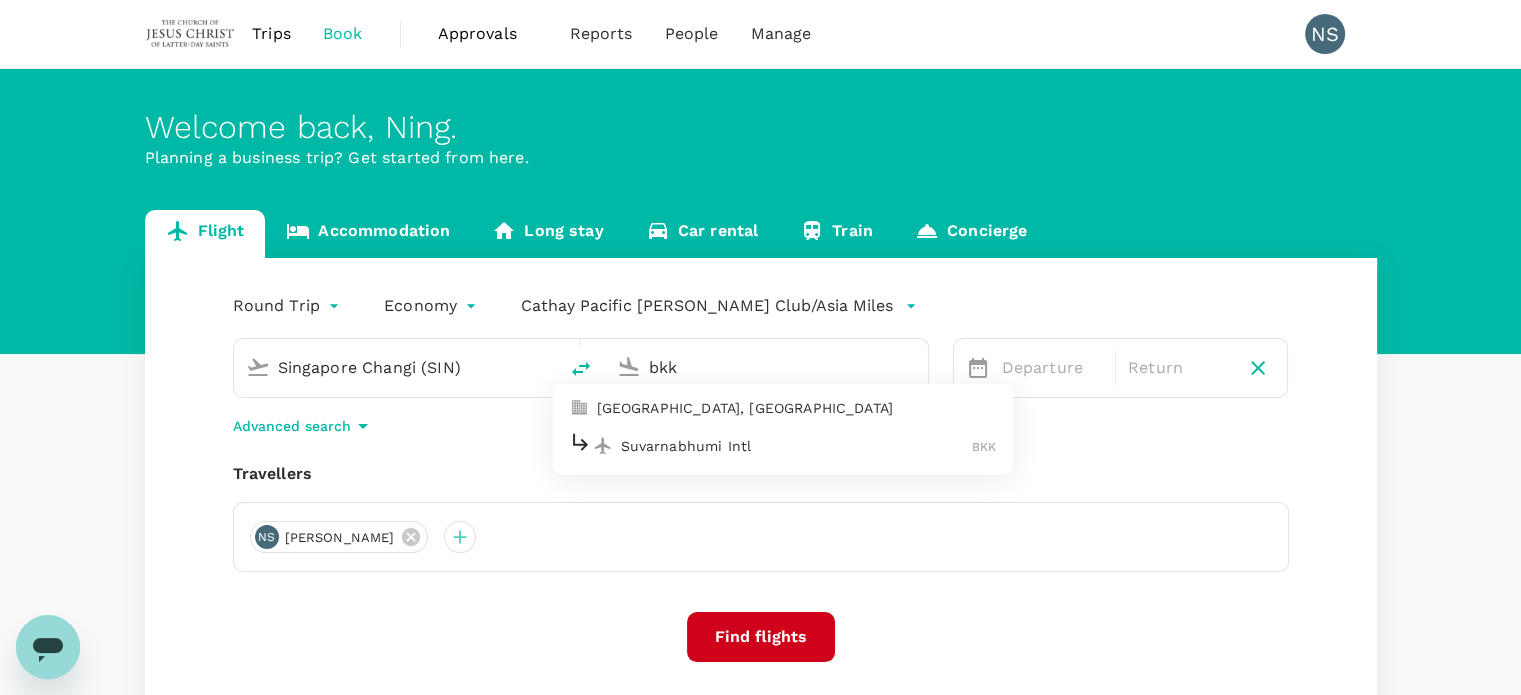 click on "Suvarnabhumi Intl" at bounding box center [797, 446] 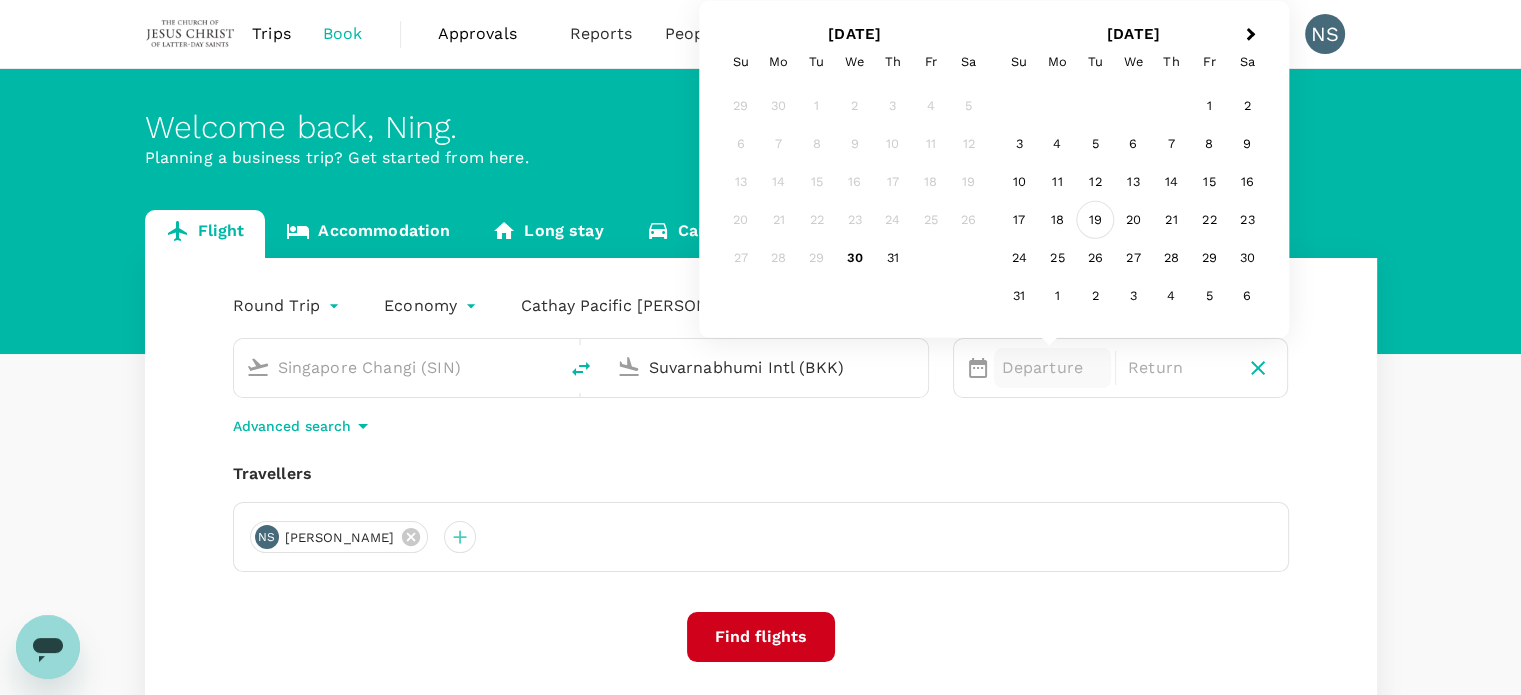type on "Suvarnabhumi Intl (BKK)" 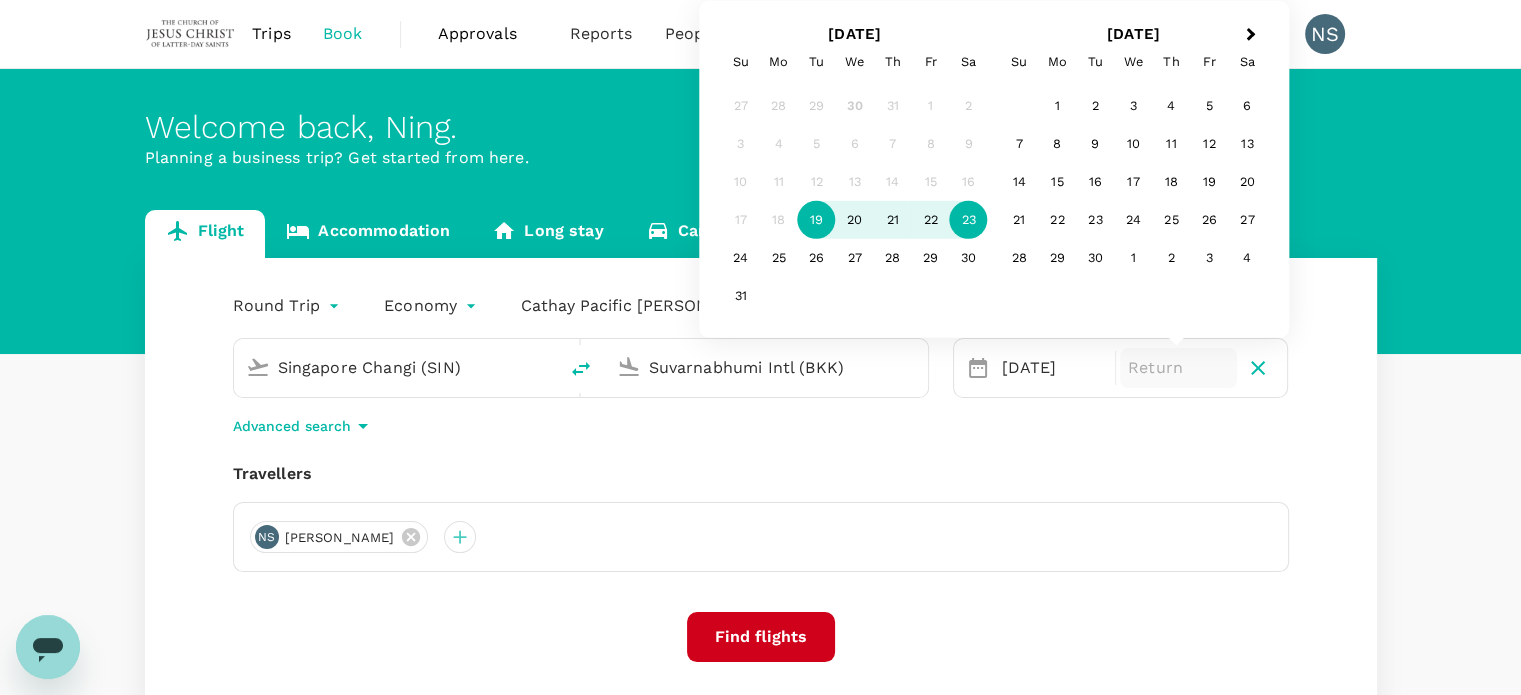 click on "23" at bounding box center [969, 220] 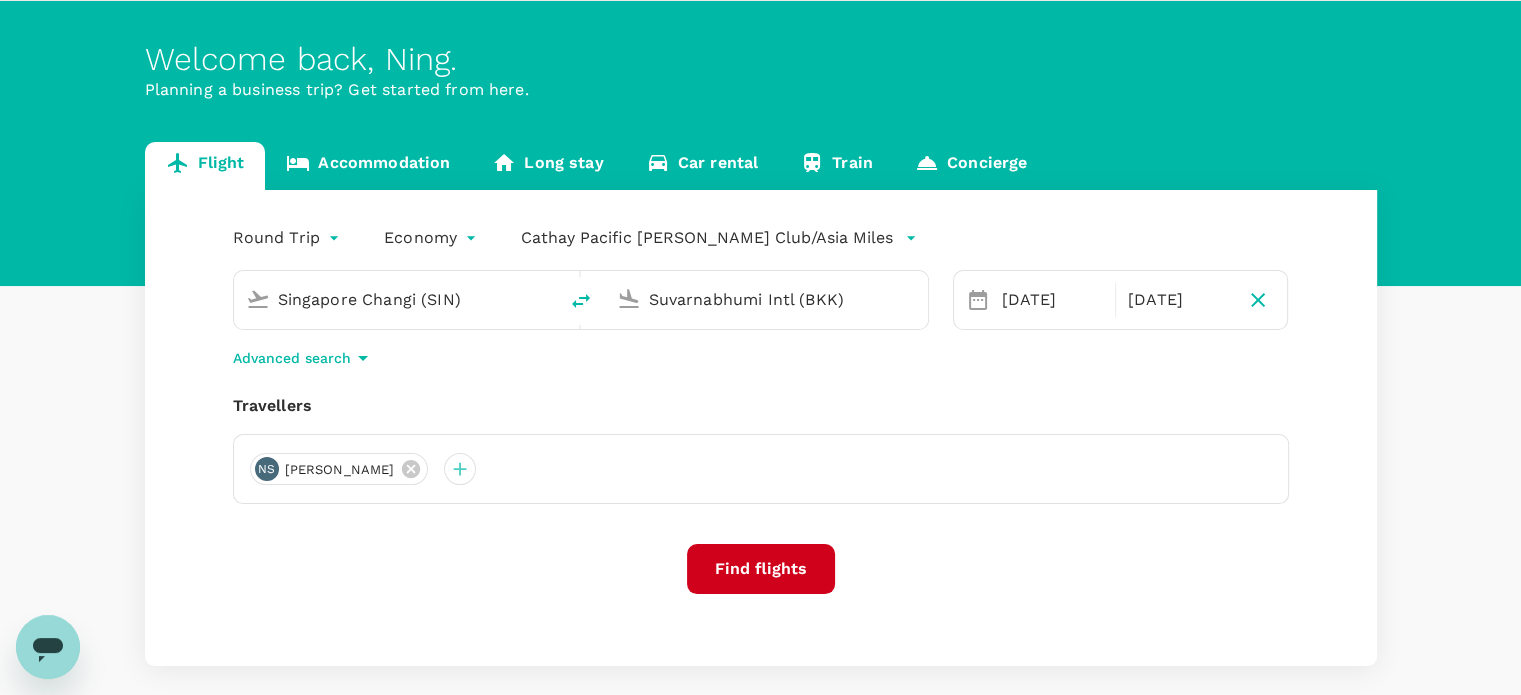 scroll, scrollTop: 164, scrollLeft: 0, axis: vertical 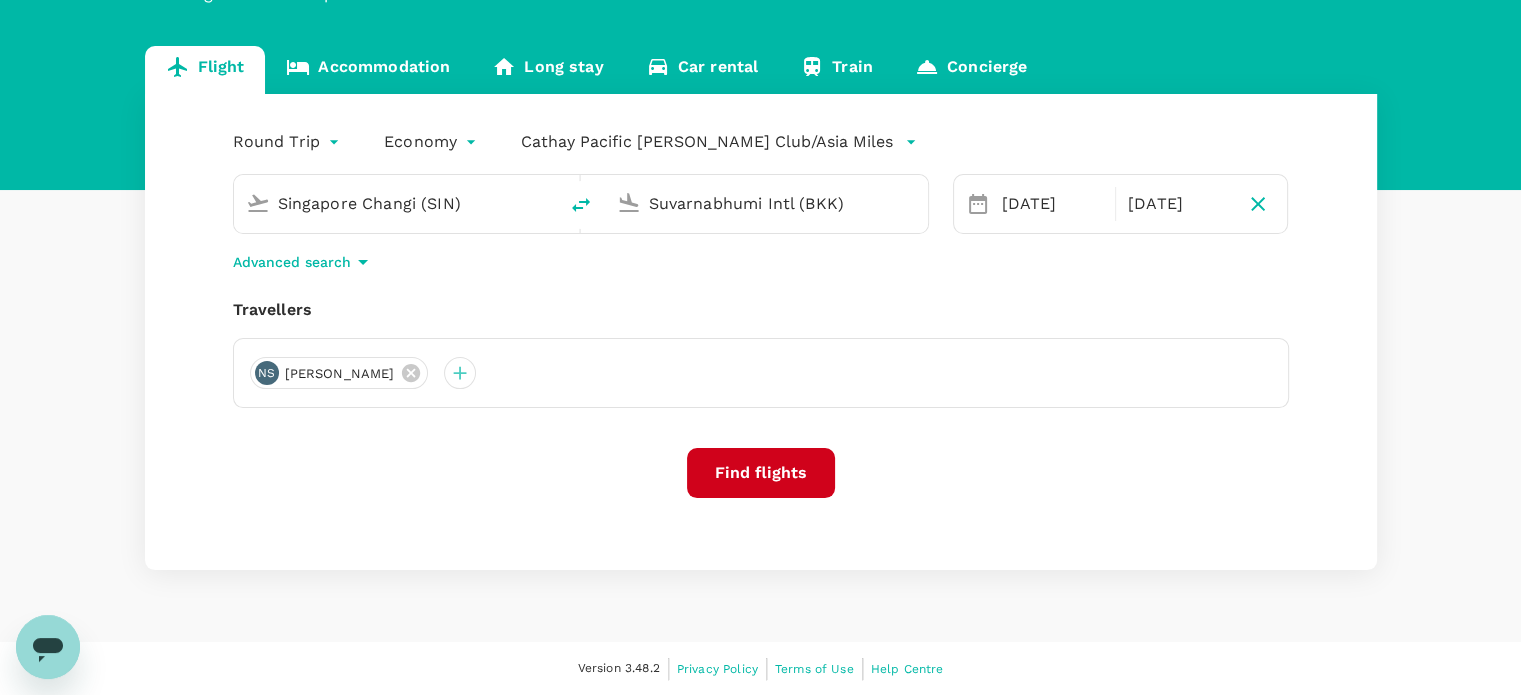 click on "Find flights" at bounding box center [761, 473] 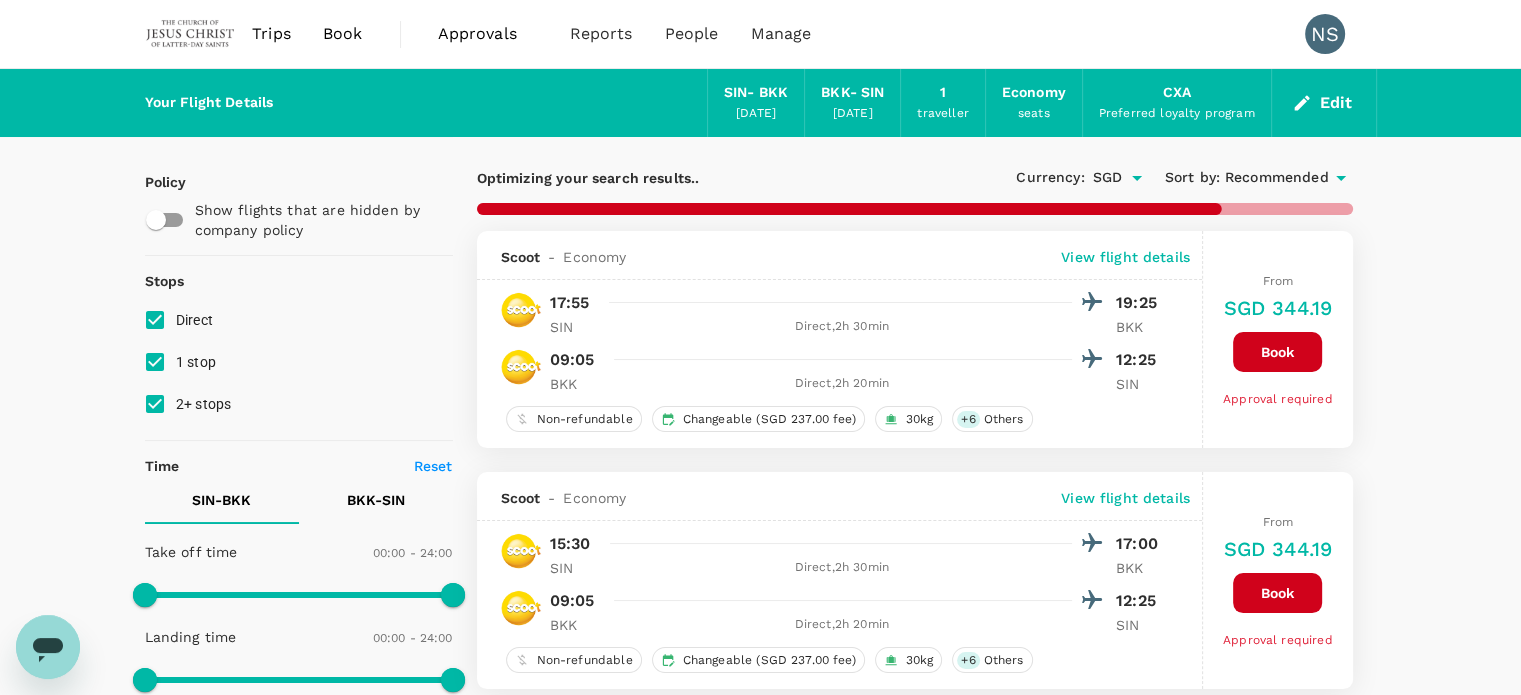 scroll, scrollTop: 100, scrollLeft: 0, axis: vertical 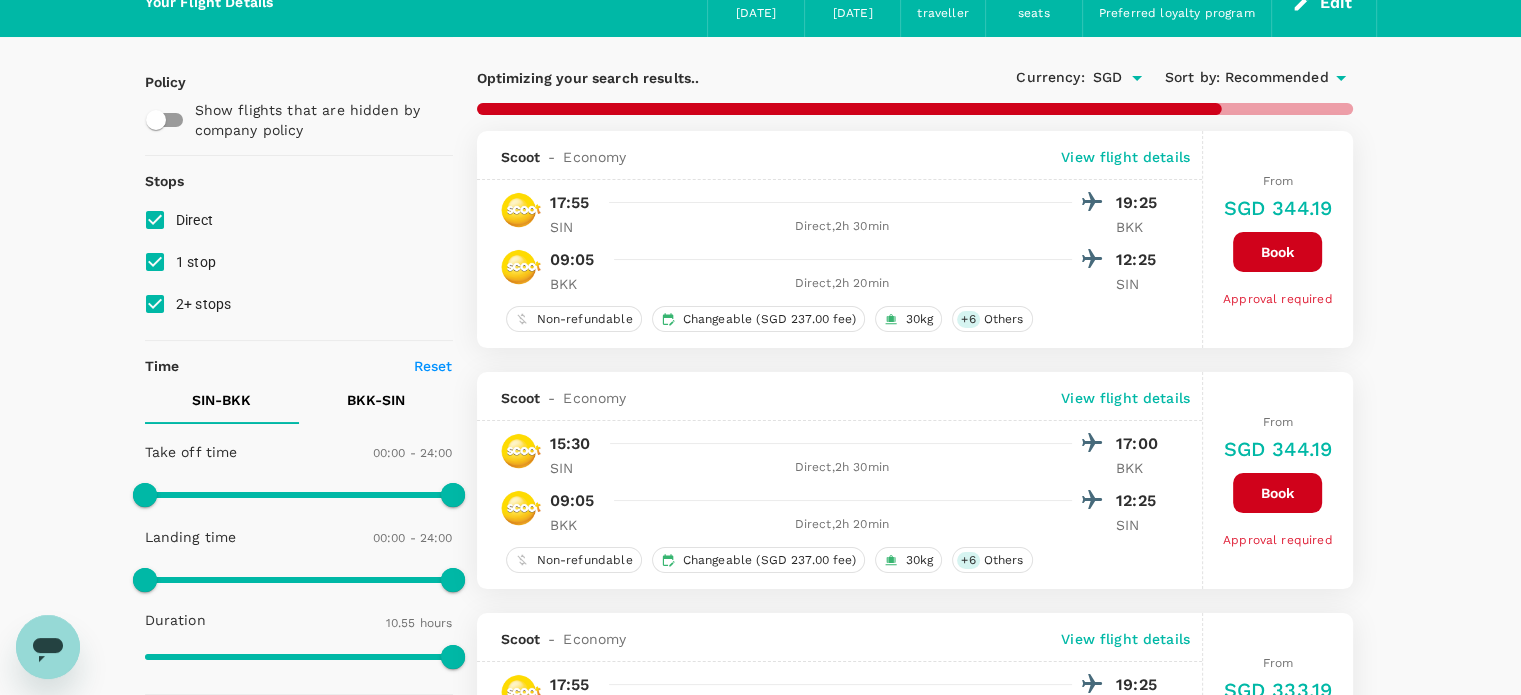 click on "1 stop" at bounding box center (155, 262) 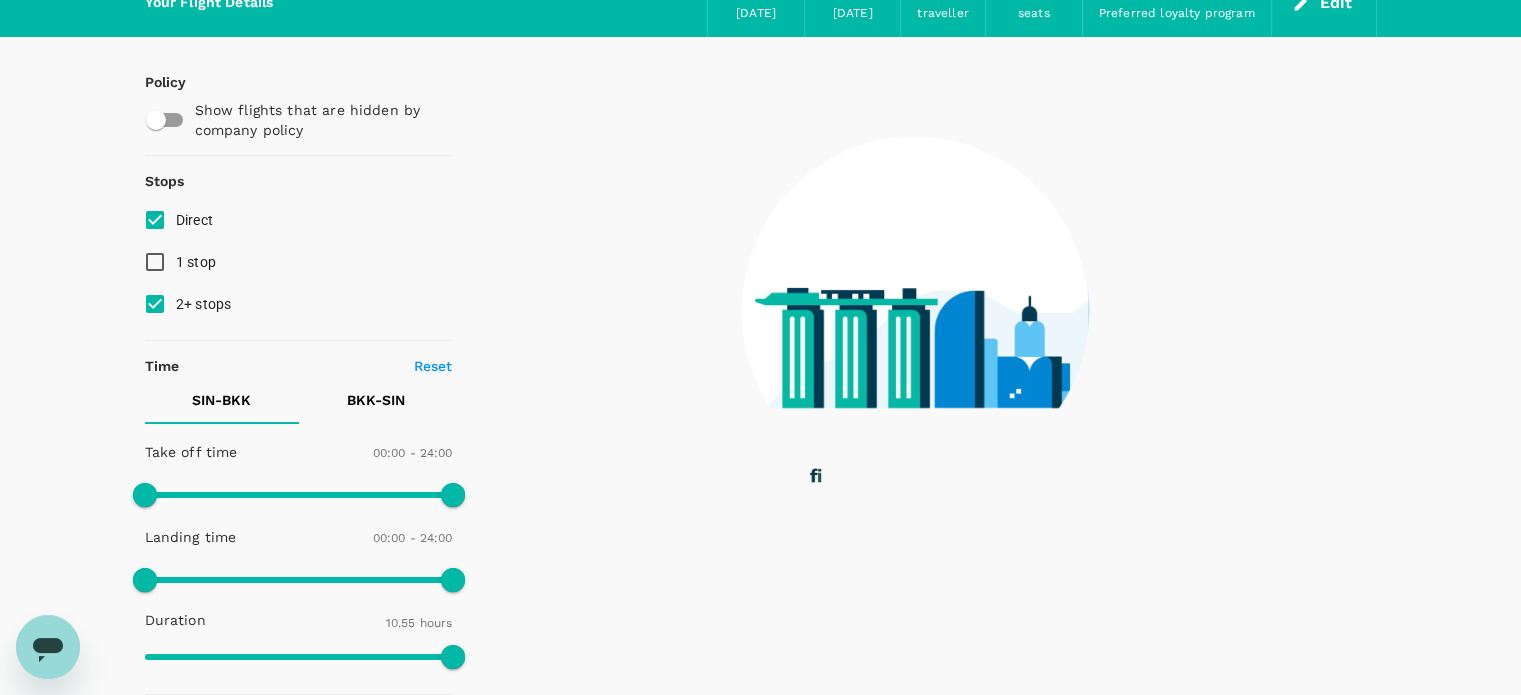 click on "2+ stops" at bounding box center (155, 304) 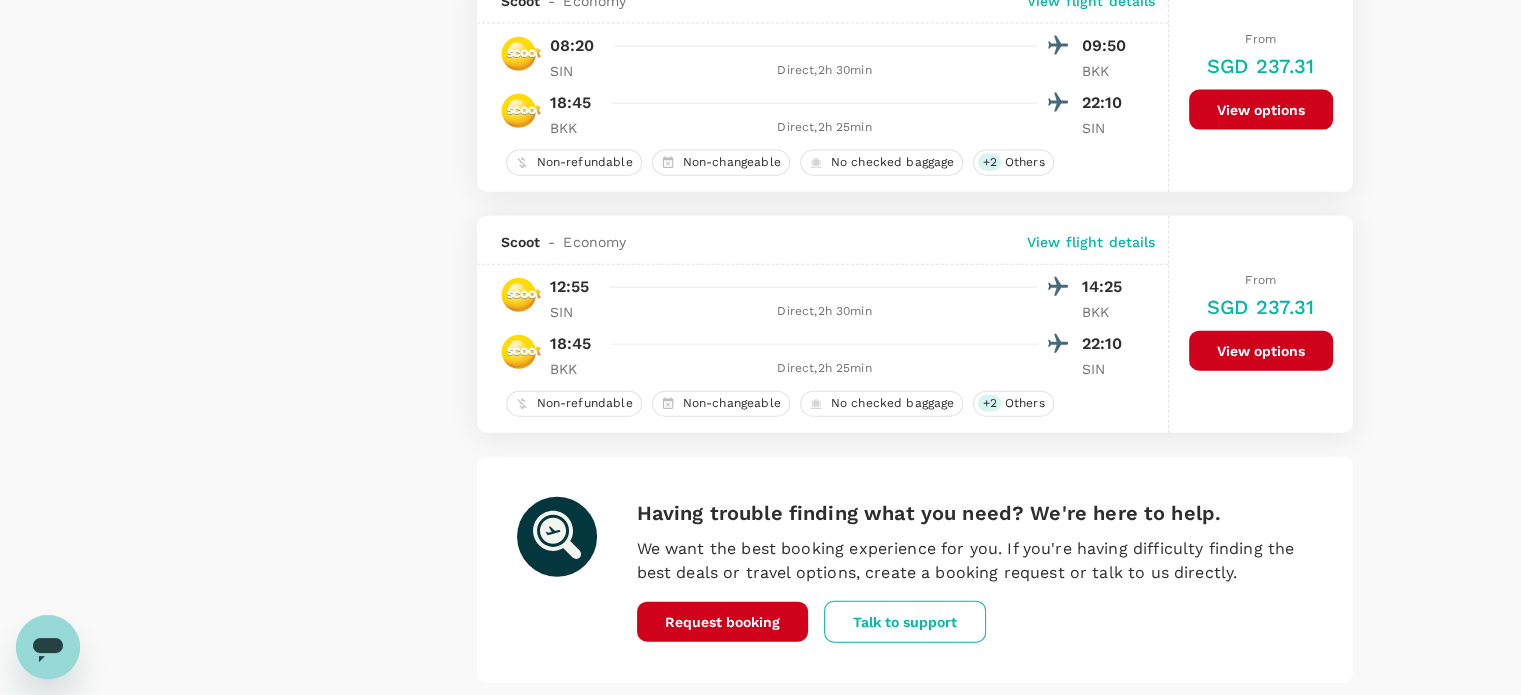 scroll, scrollTop: 4419, scrollLeft: 0, axis: vertical 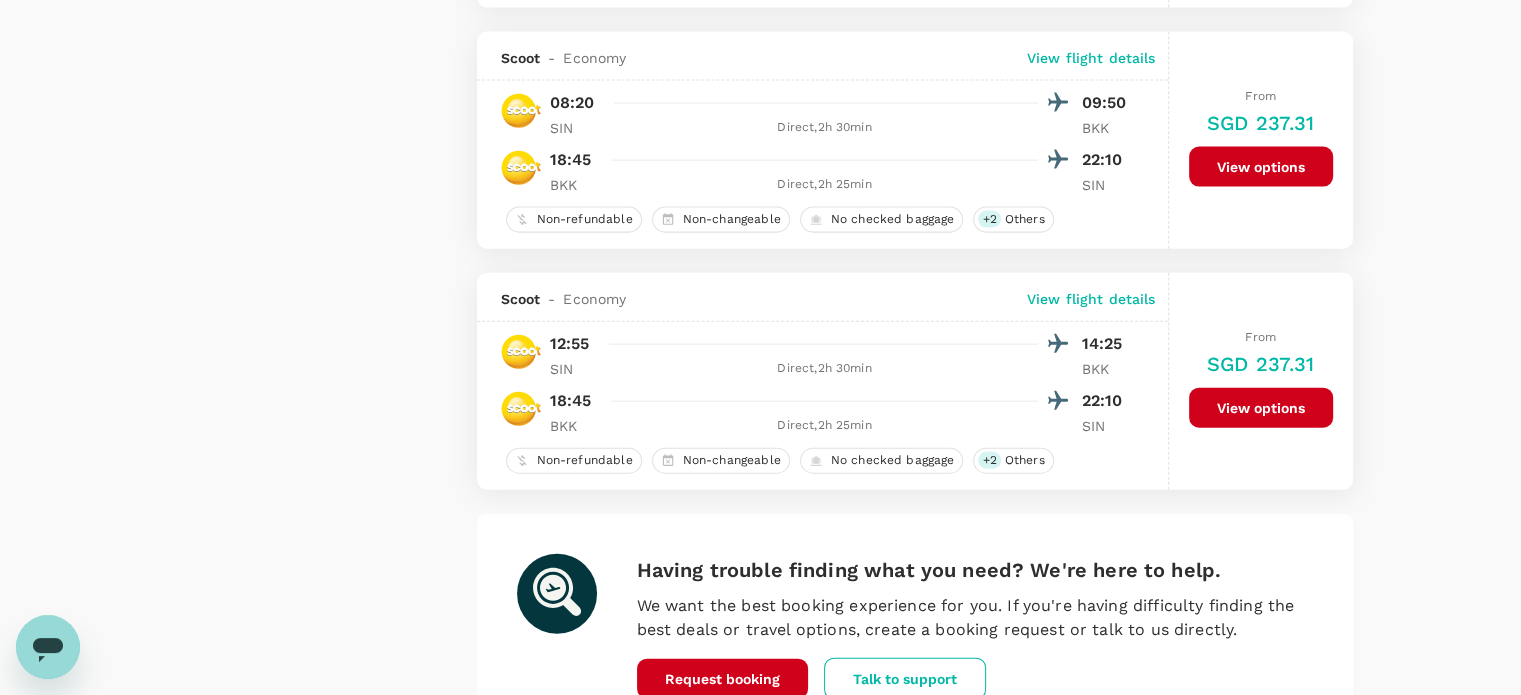 type on "815" 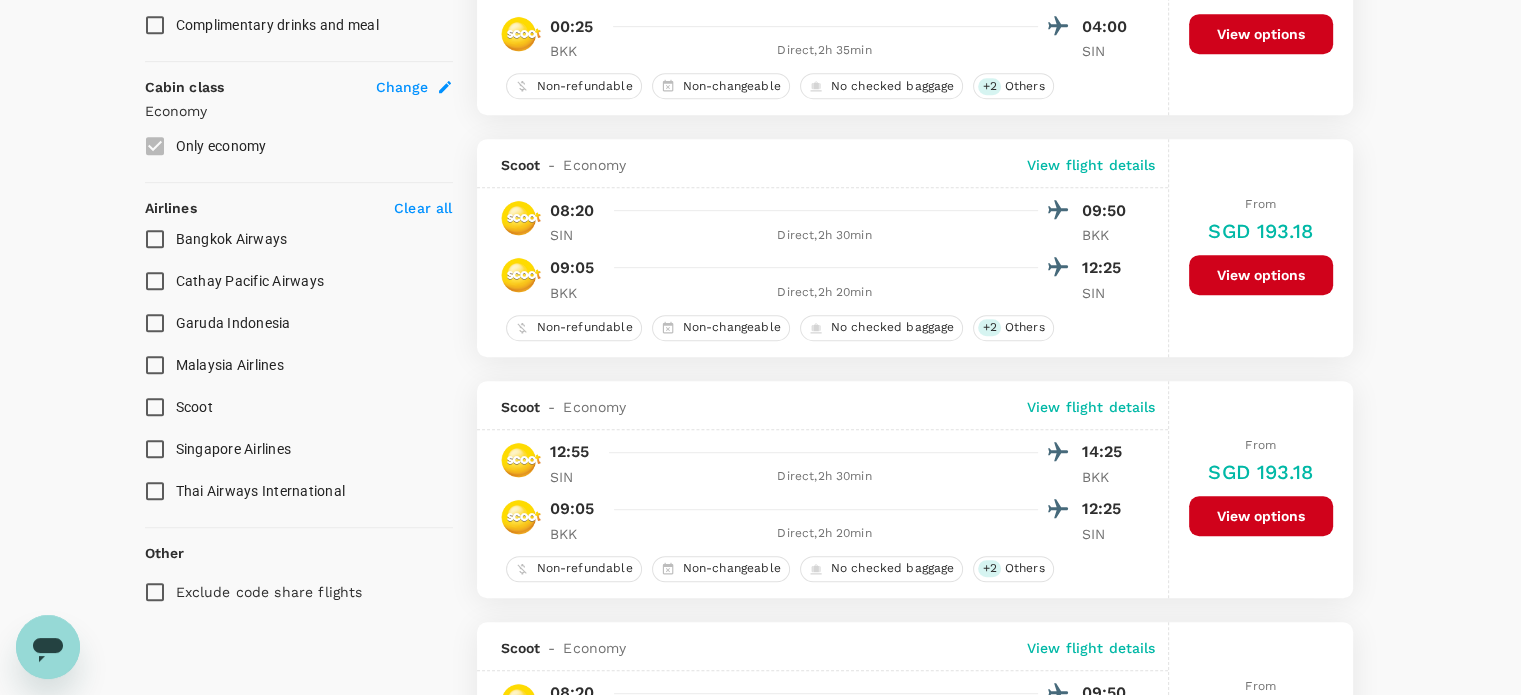 scroll, scrollTop: 1200, scrollLeft: 0, axis: vertical 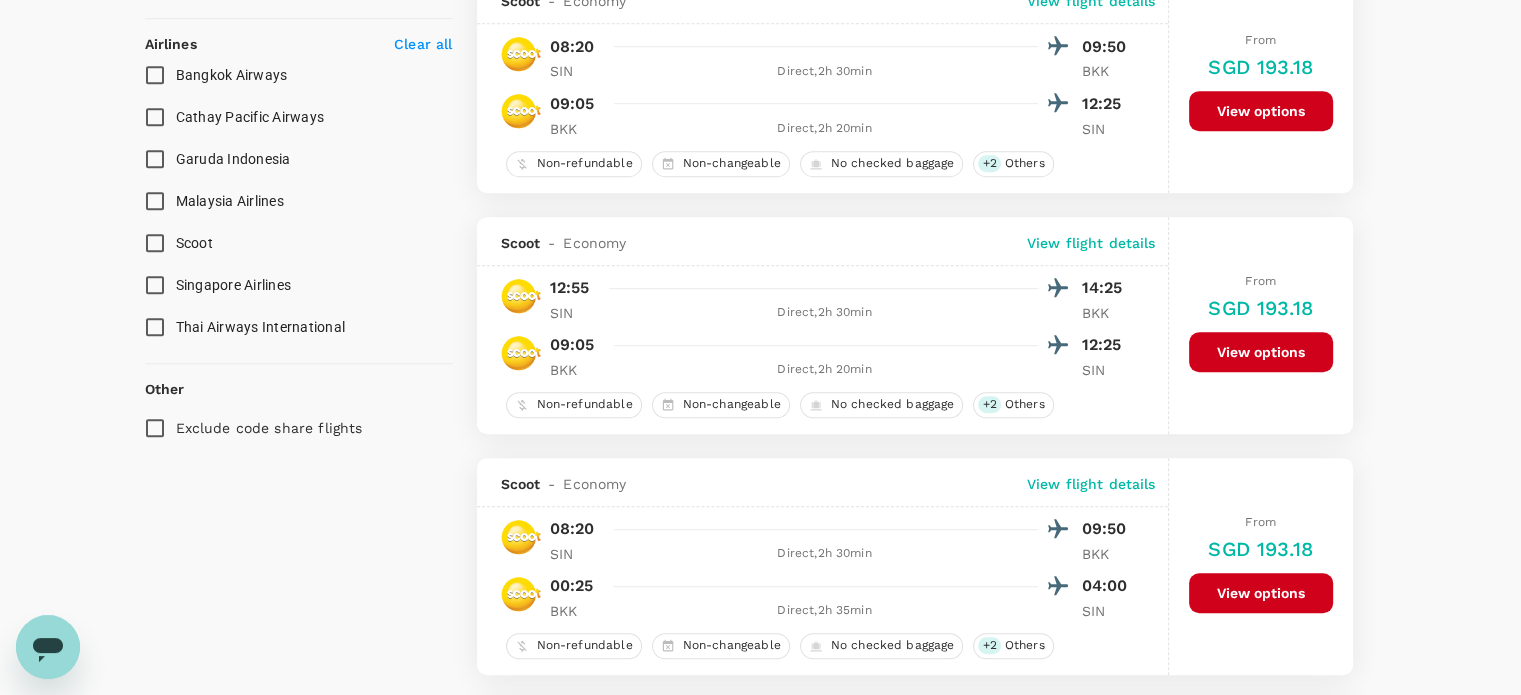 click on "Singapore Airlines" at bounding box center [155, 285] 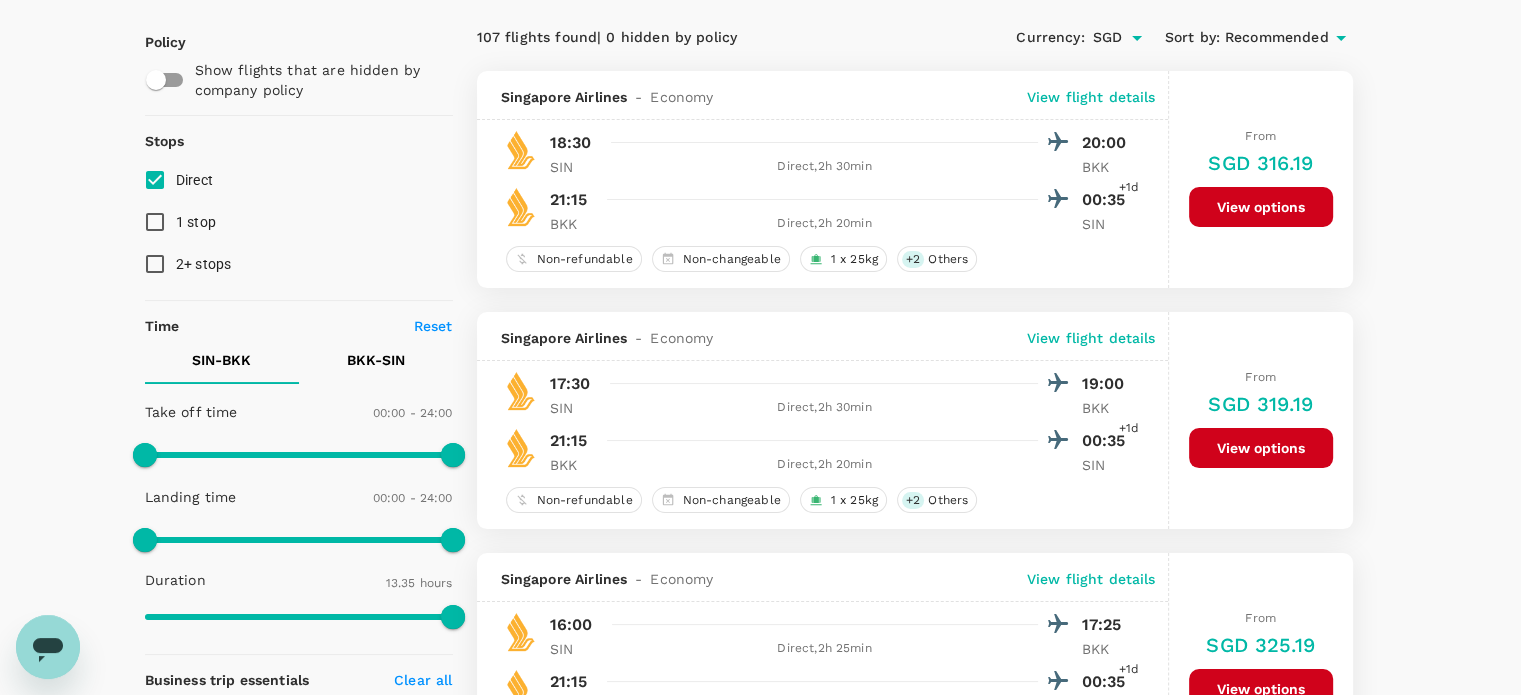 scroll, scrollTop: 400, scrollLeft: 0, axis: vertical 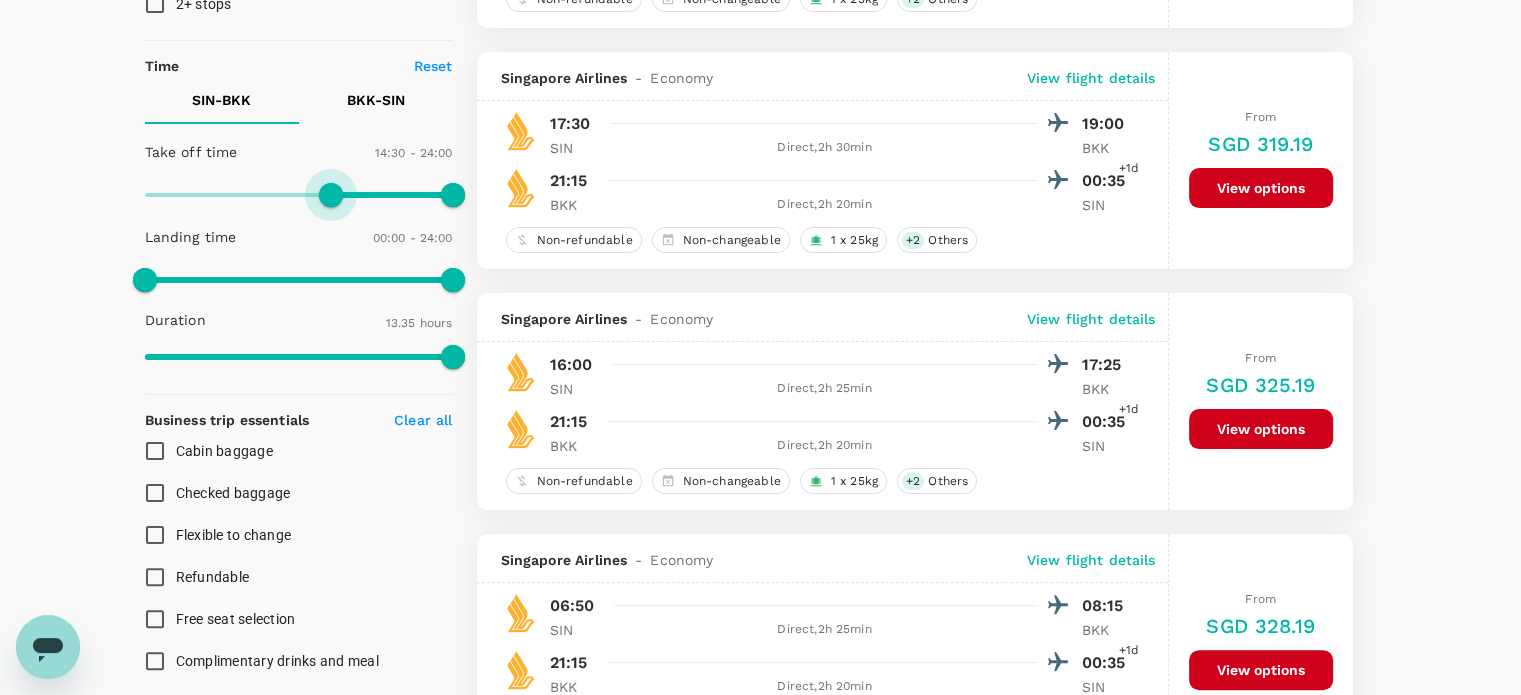 type on "900" 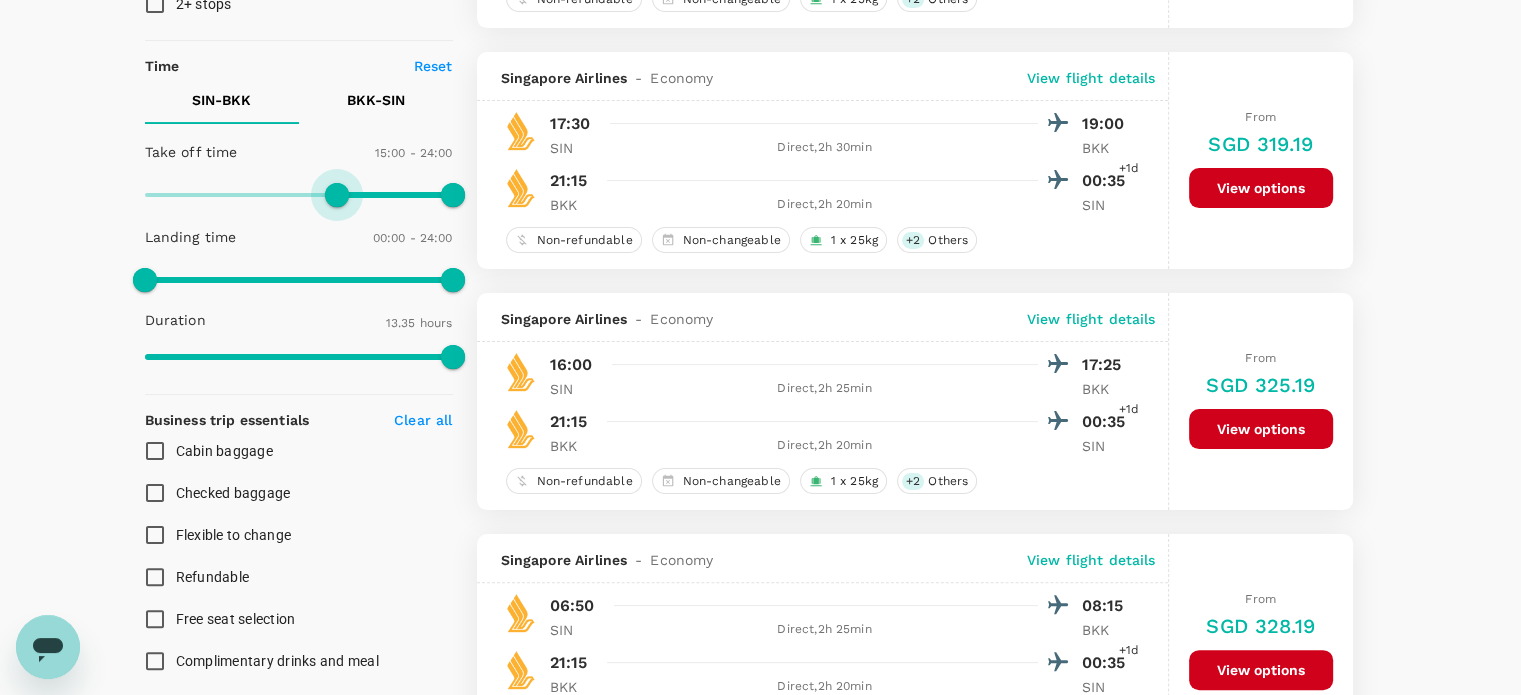 drag, startPoint x: 164, startPoint y: 181, endPoint x: 336, endPoint y: 184, distance: 172.02615 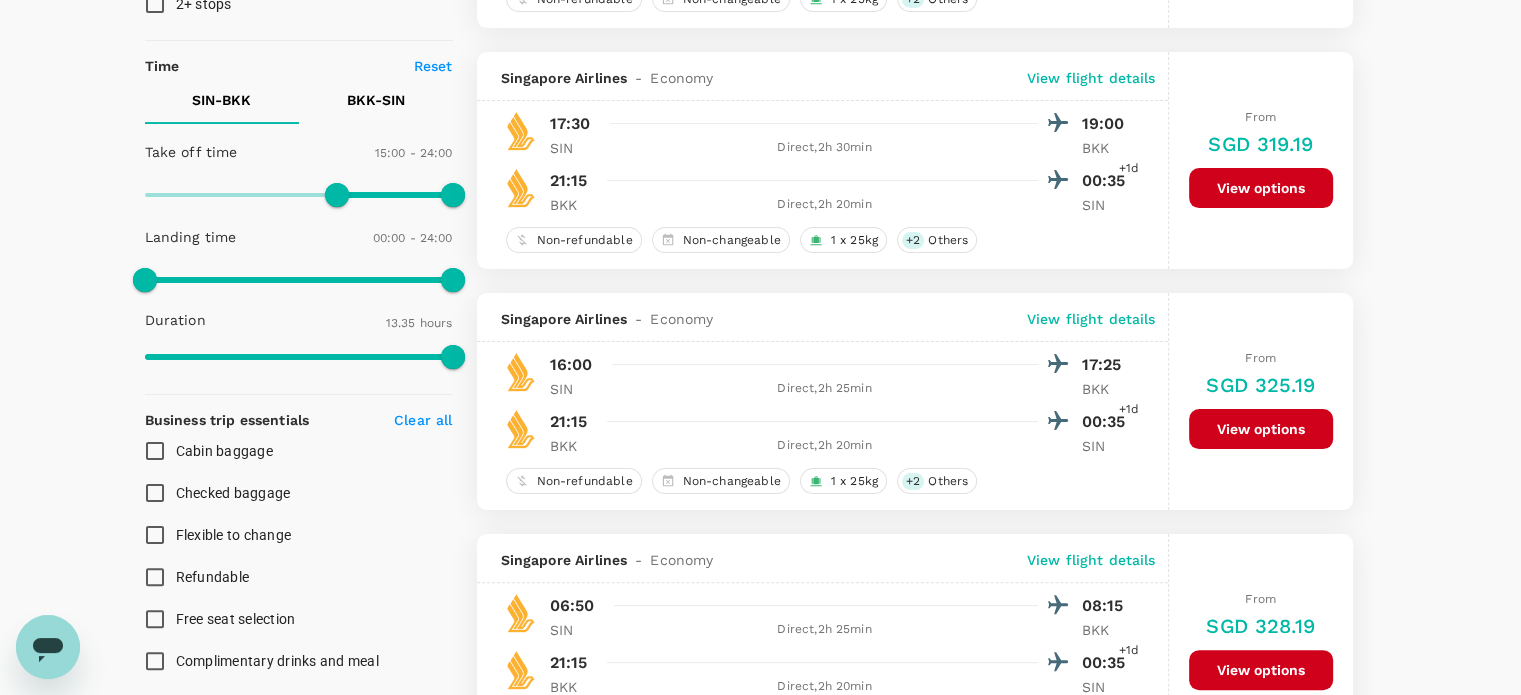 click on "BKK - SIN" at bounding box center [376, 100] 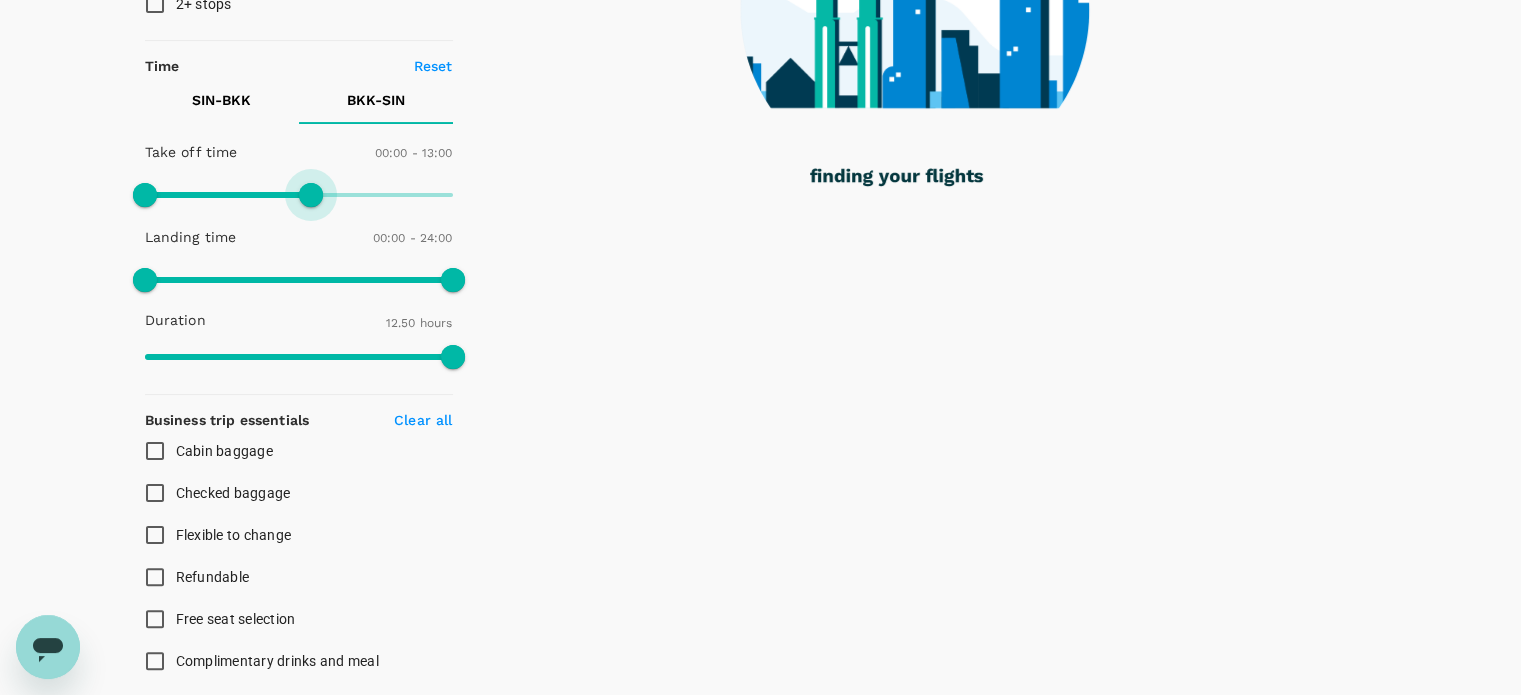 type on "750" 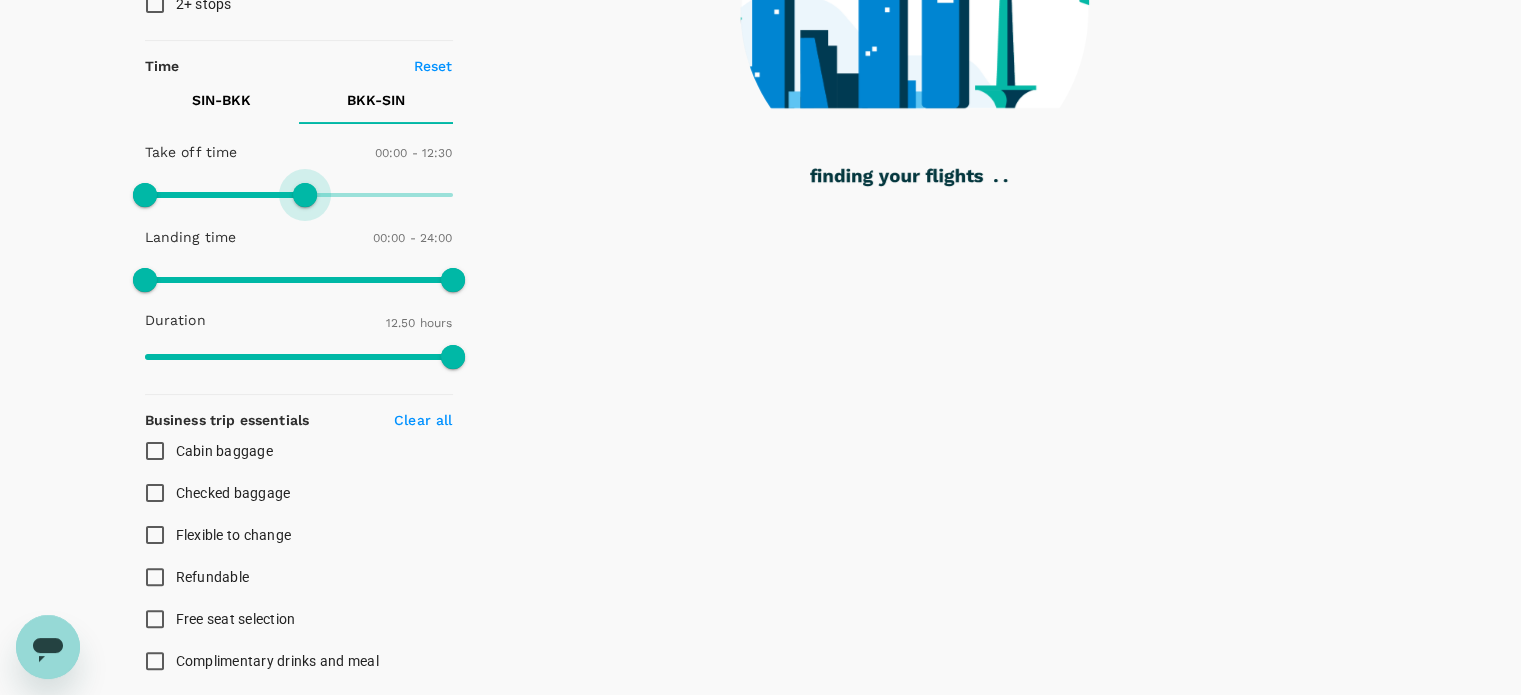 drag, startPoint x: 447, startPoint y: 191, endPoint x: 307, endPoint y: 195, distance: 140.05713 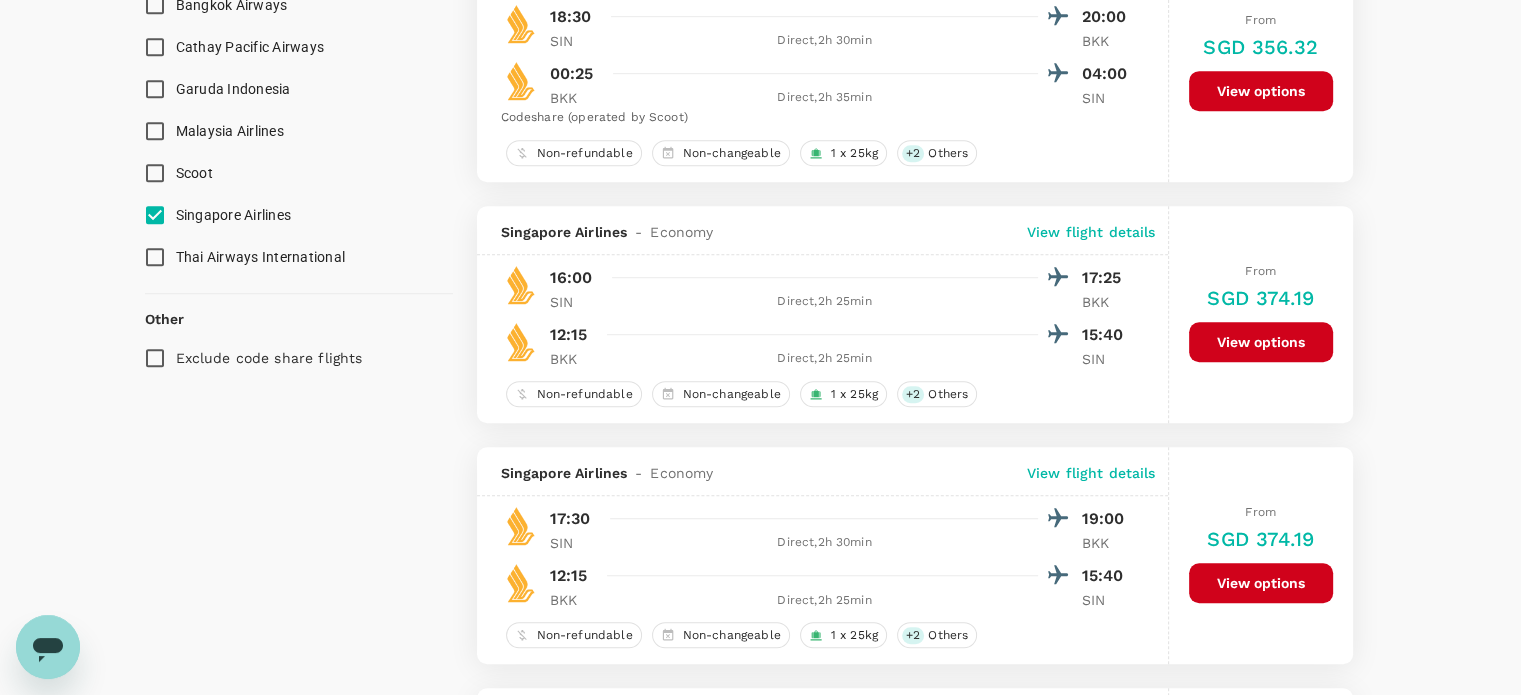 scroll, scrollTop: 1300, scrollLeft: 0, axis: vertical 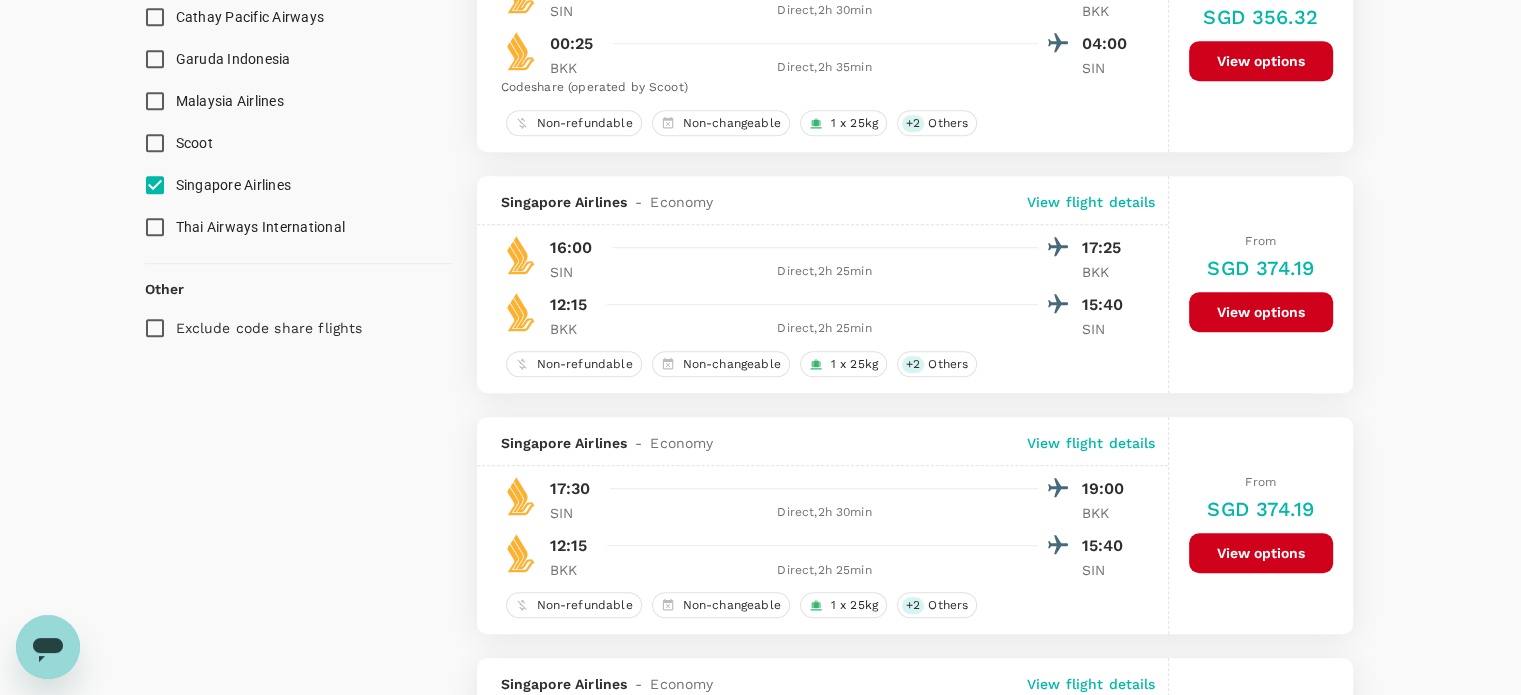 click on "View flight details" at bounding box center [1091, 202] 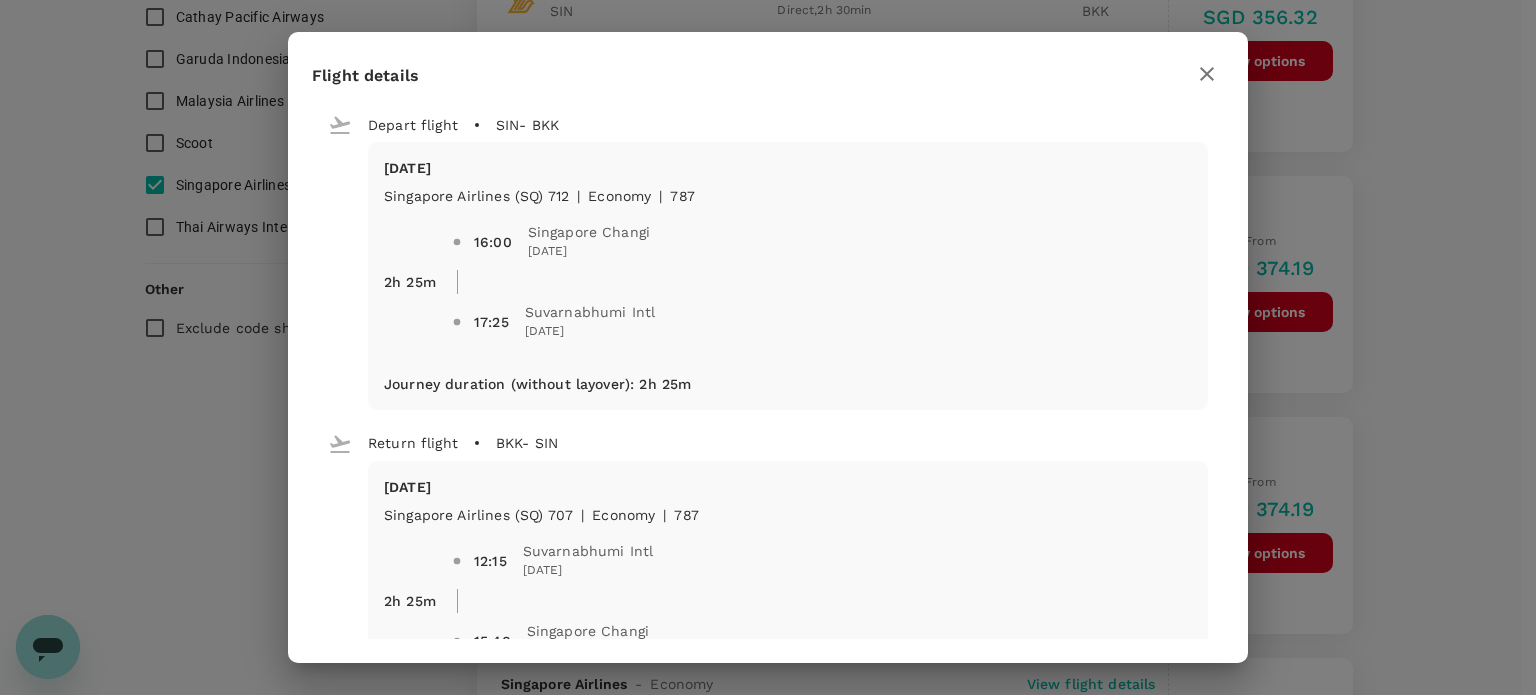 click 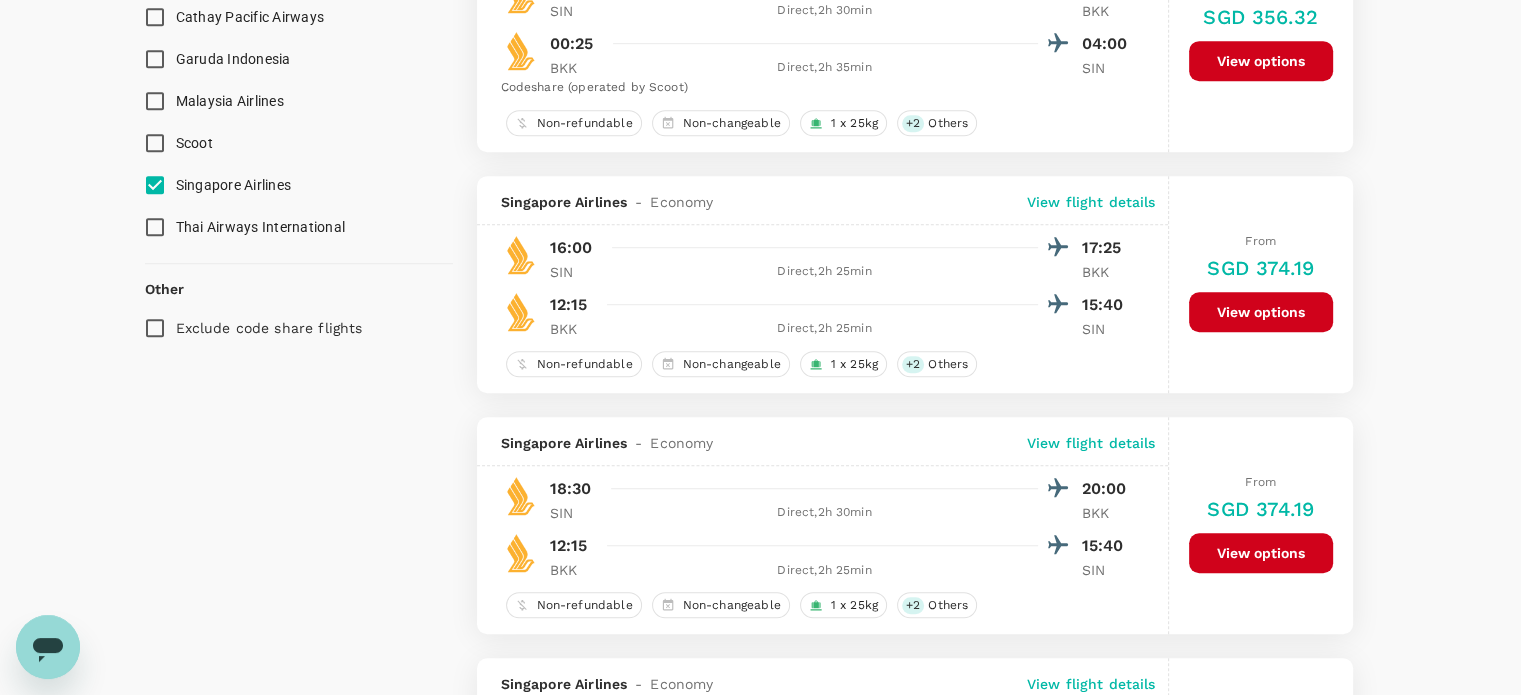 click on "View options" at bounding box center [1261, 312] 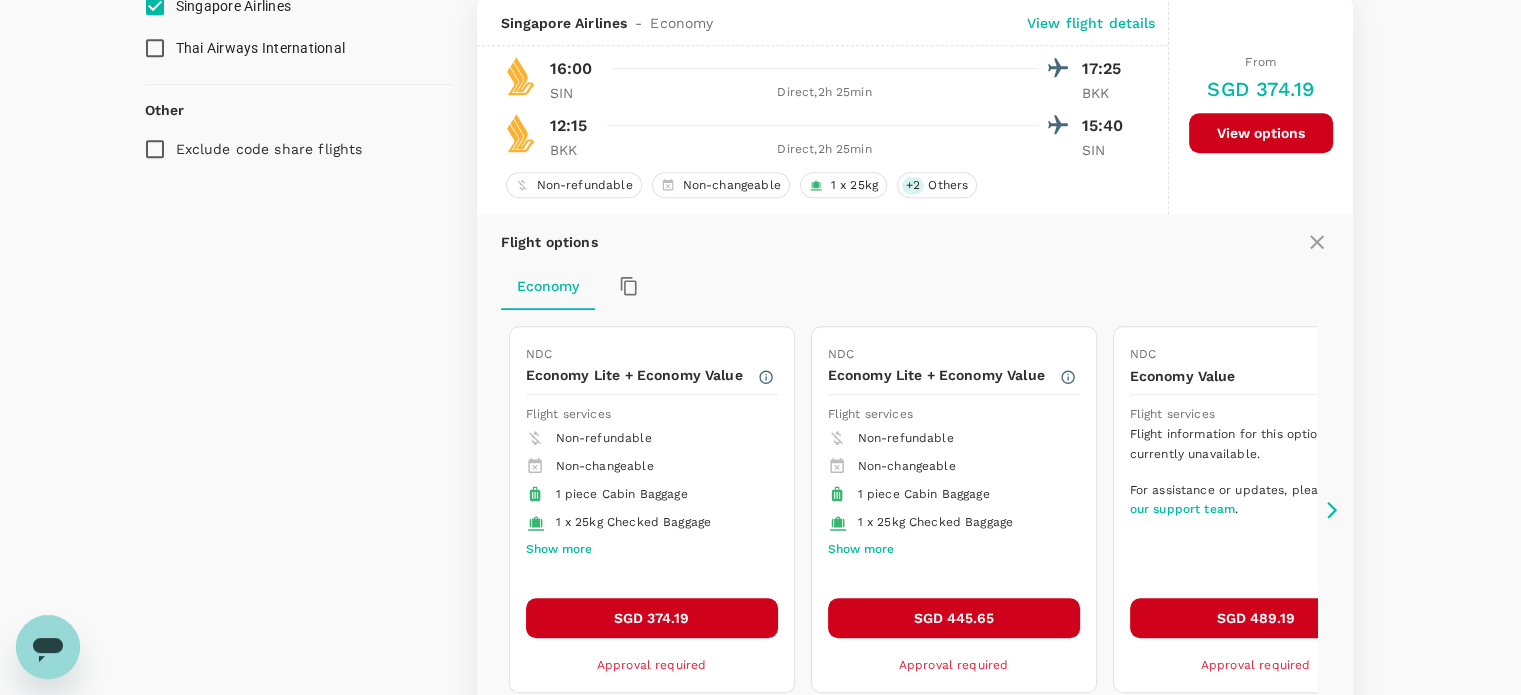 scroll, scrollTop: 1579, scrollLeft: 0, axis: vertical 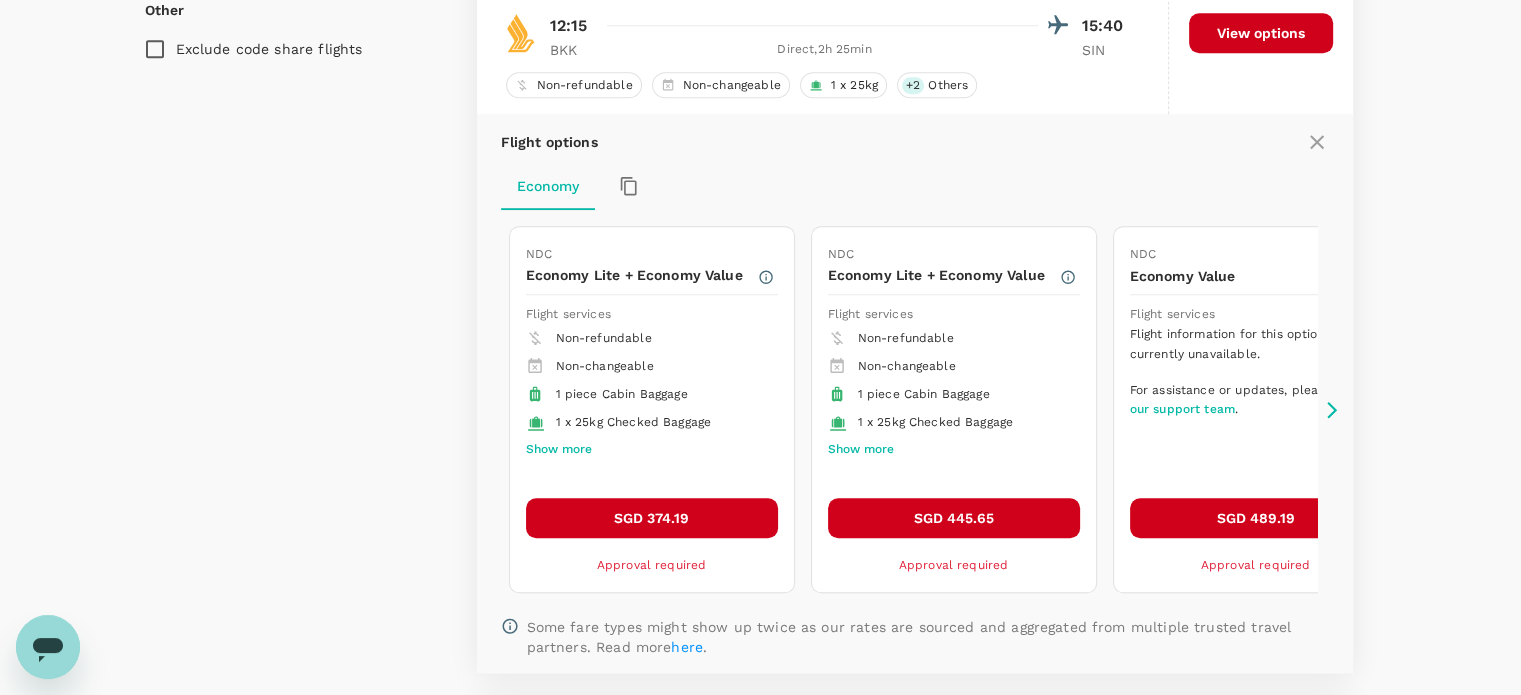 click 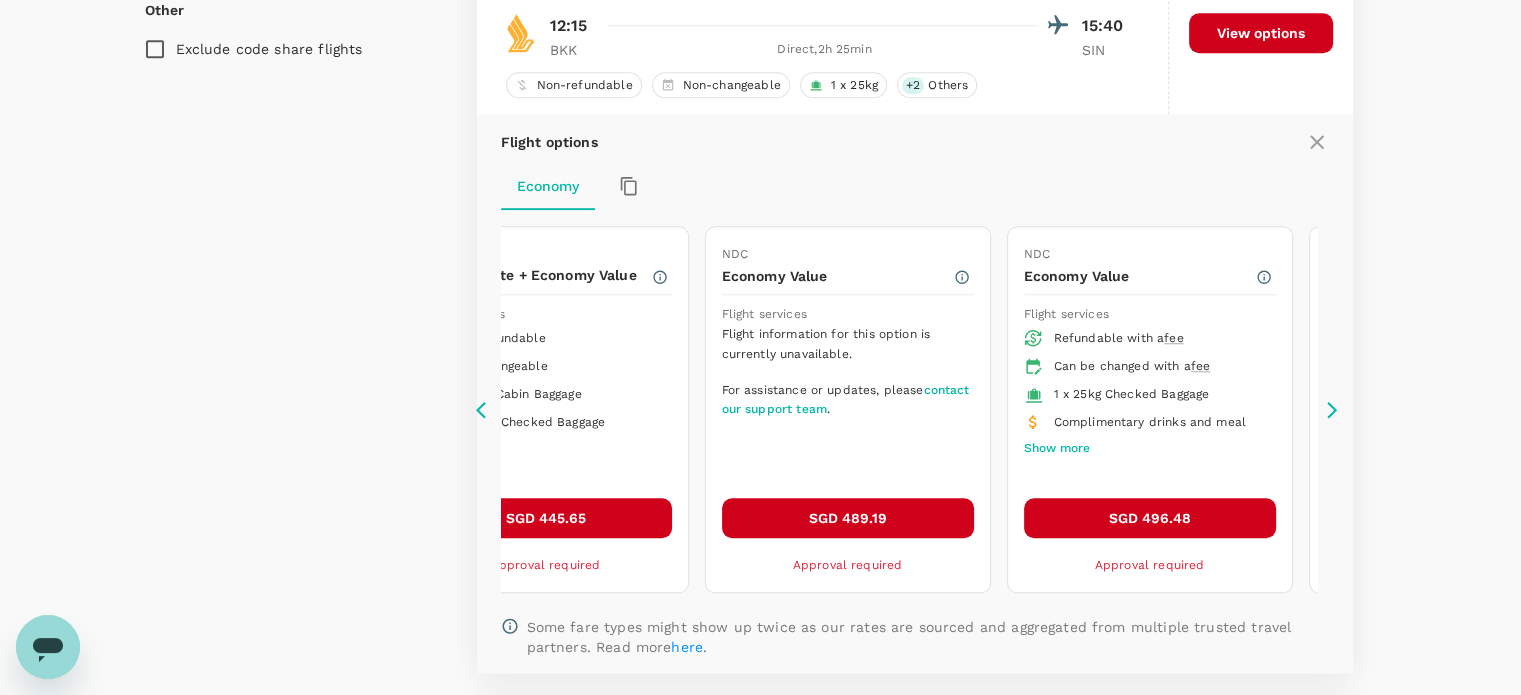 checkbox on "false" 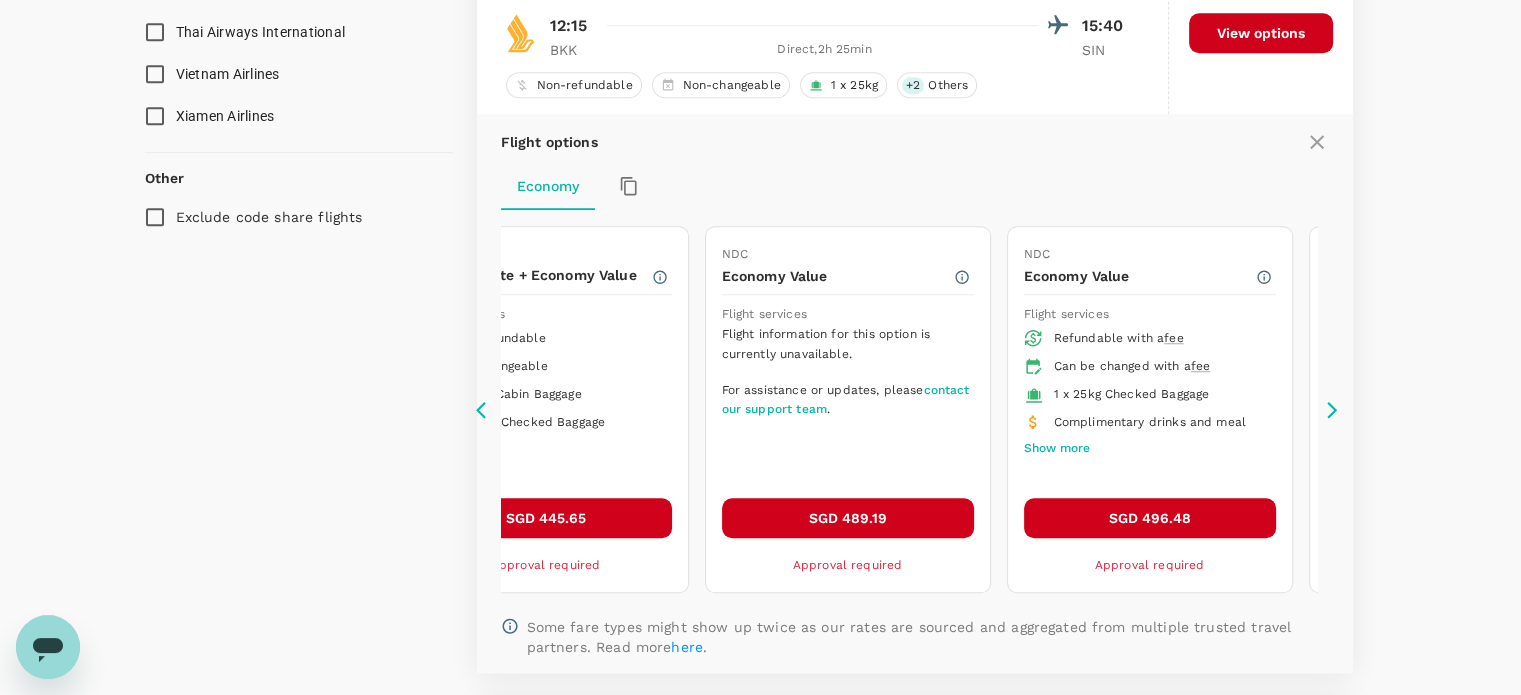 scroll, scrollTop: 1747, scrollLeft: 0, axis: vertical 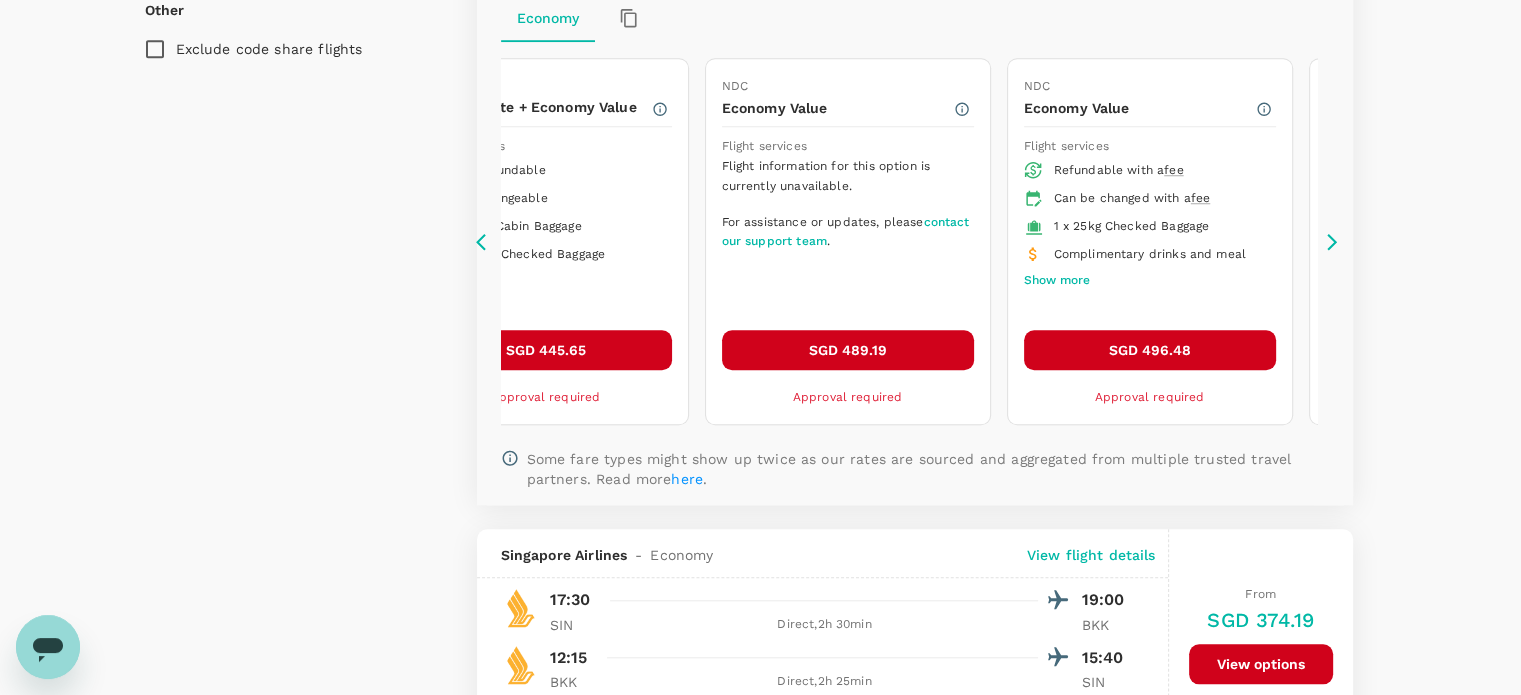 click 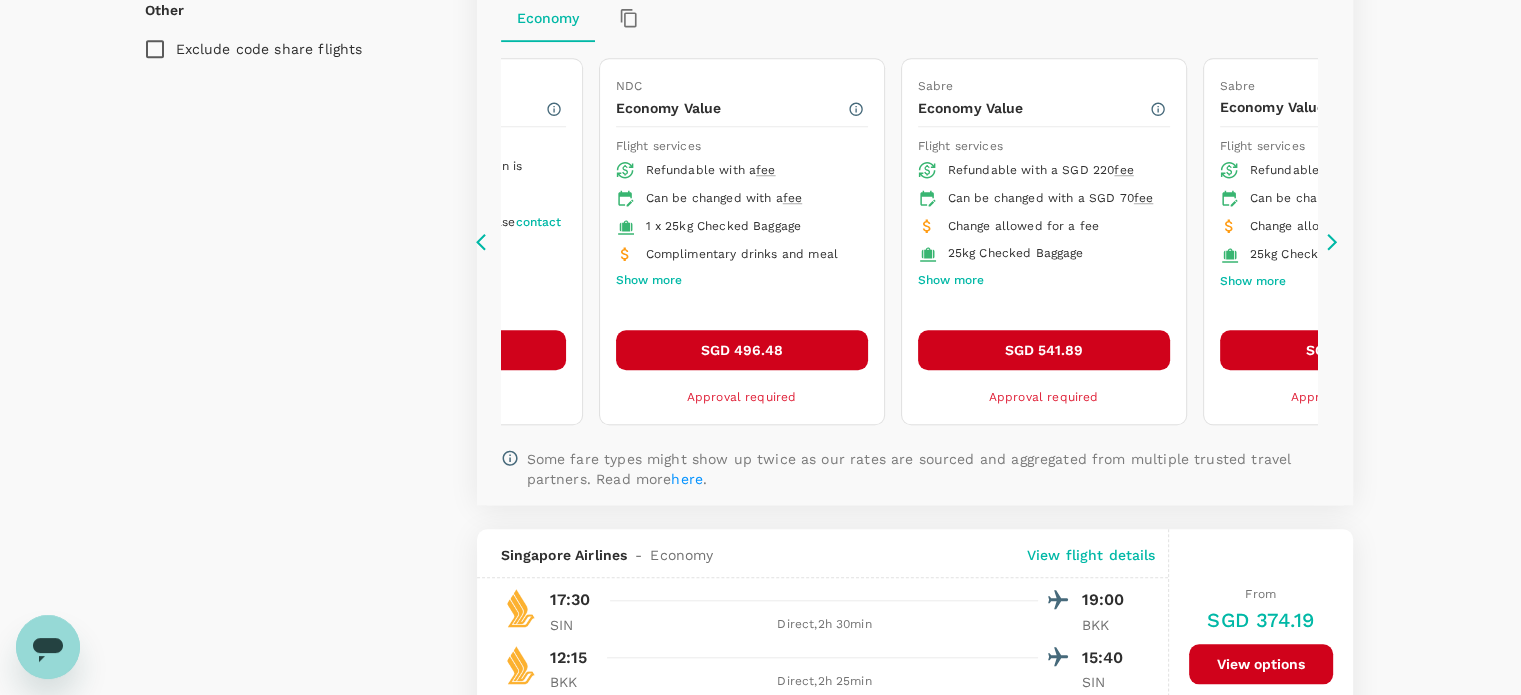 click 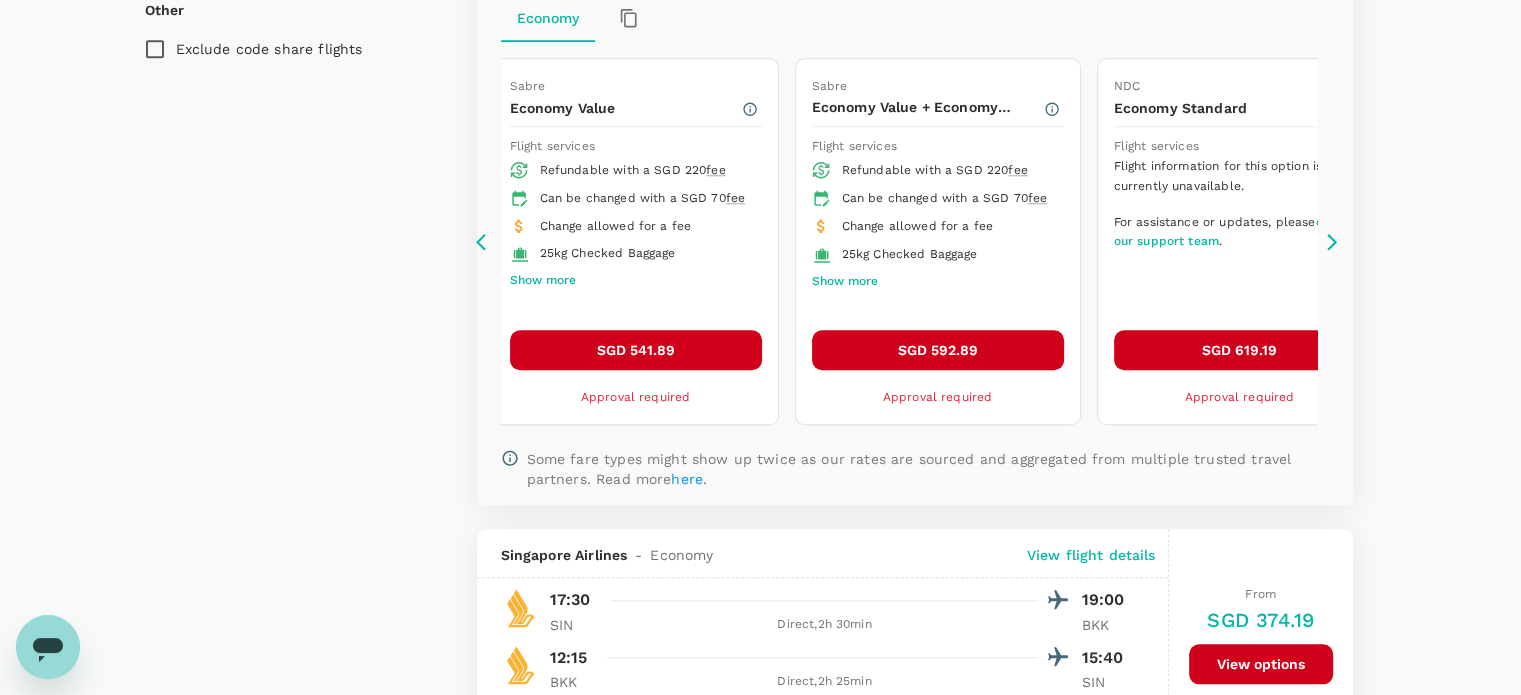 click 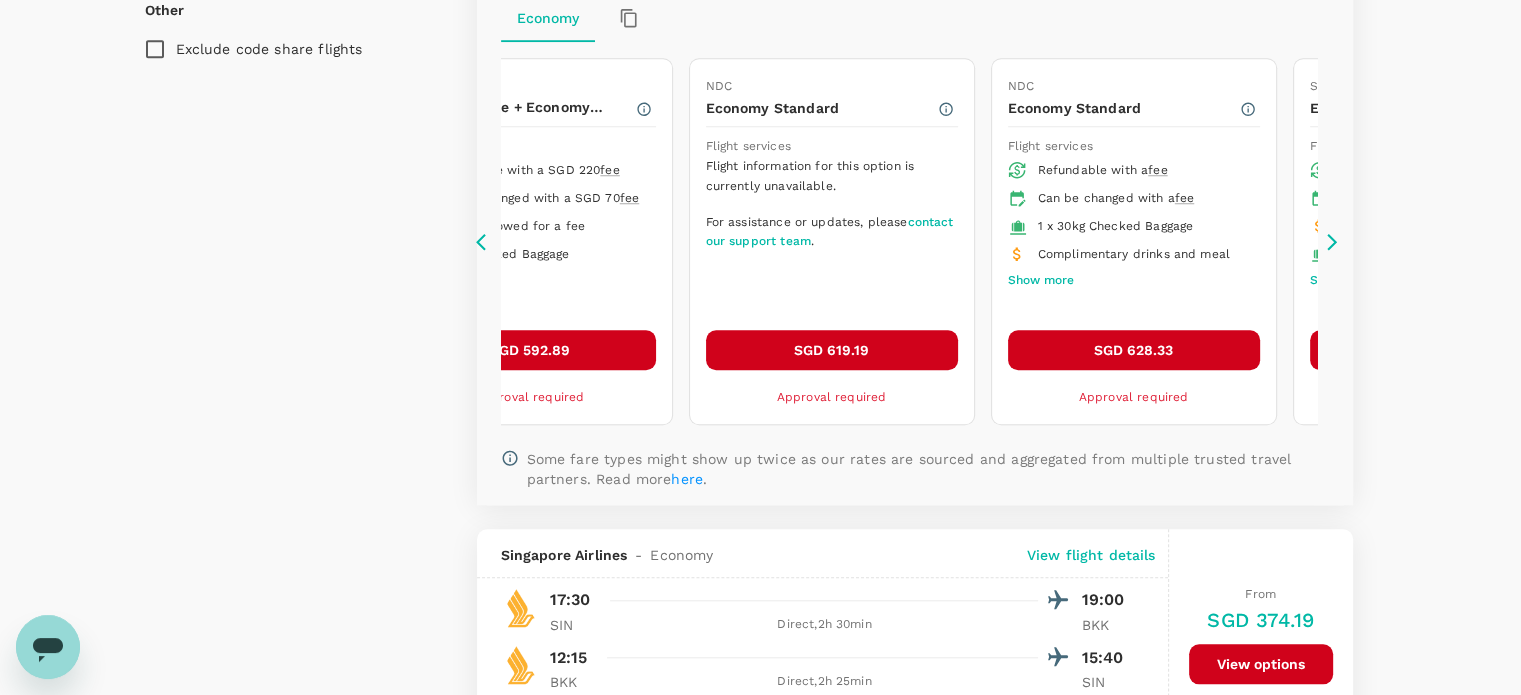 click 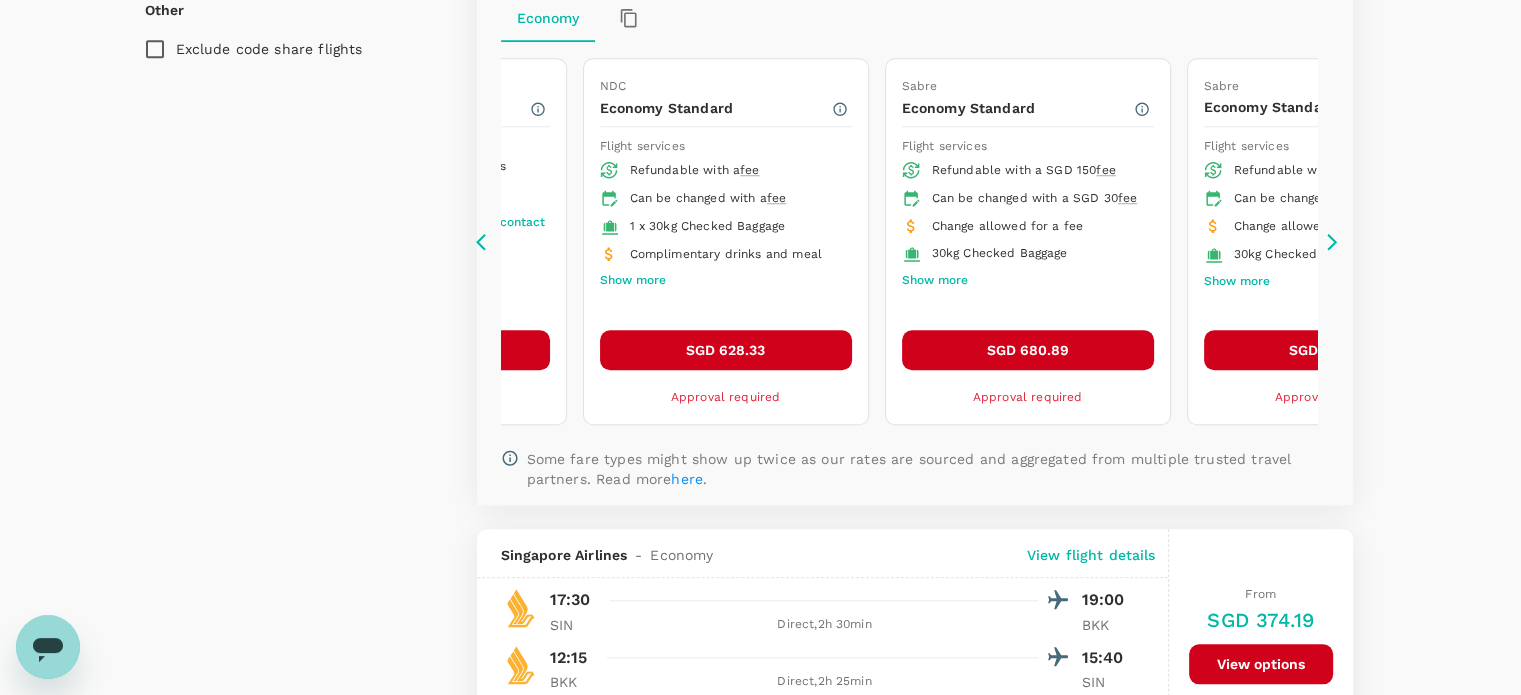 click 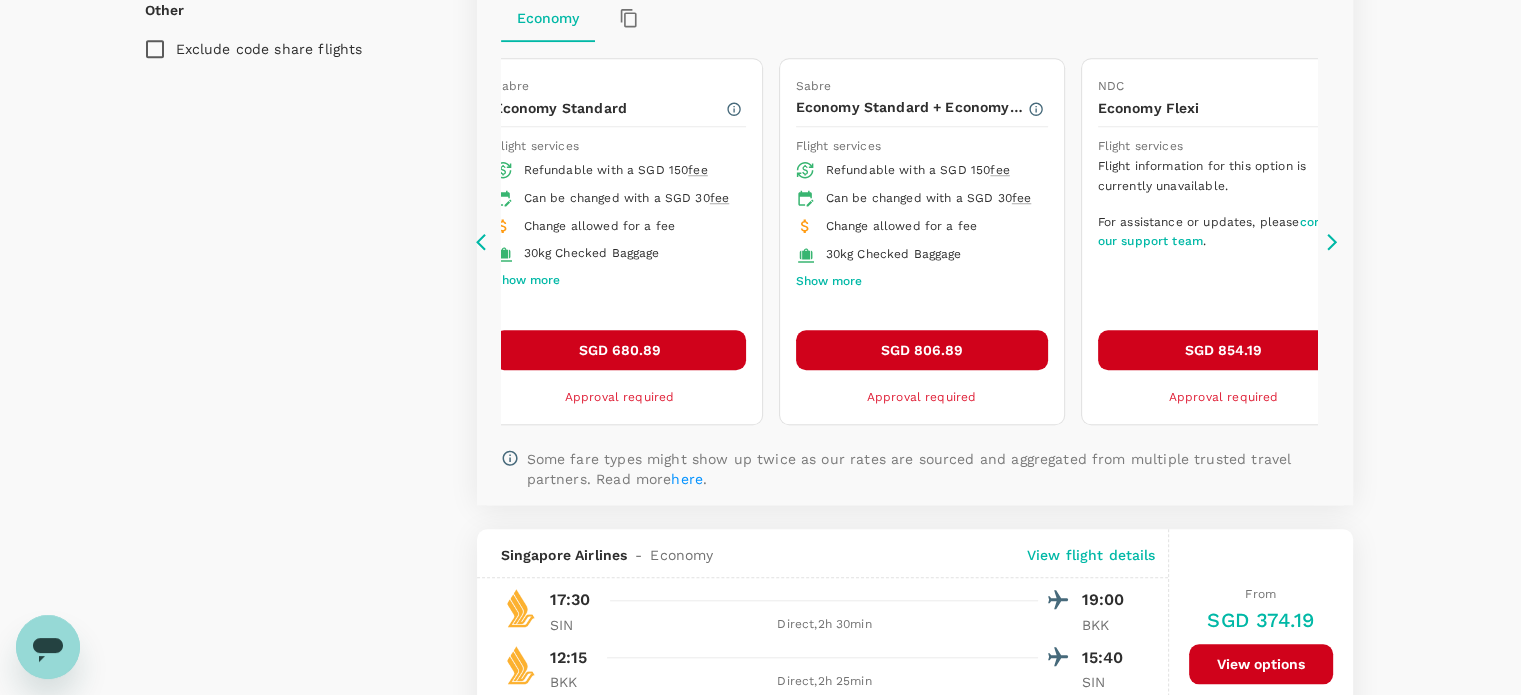 click 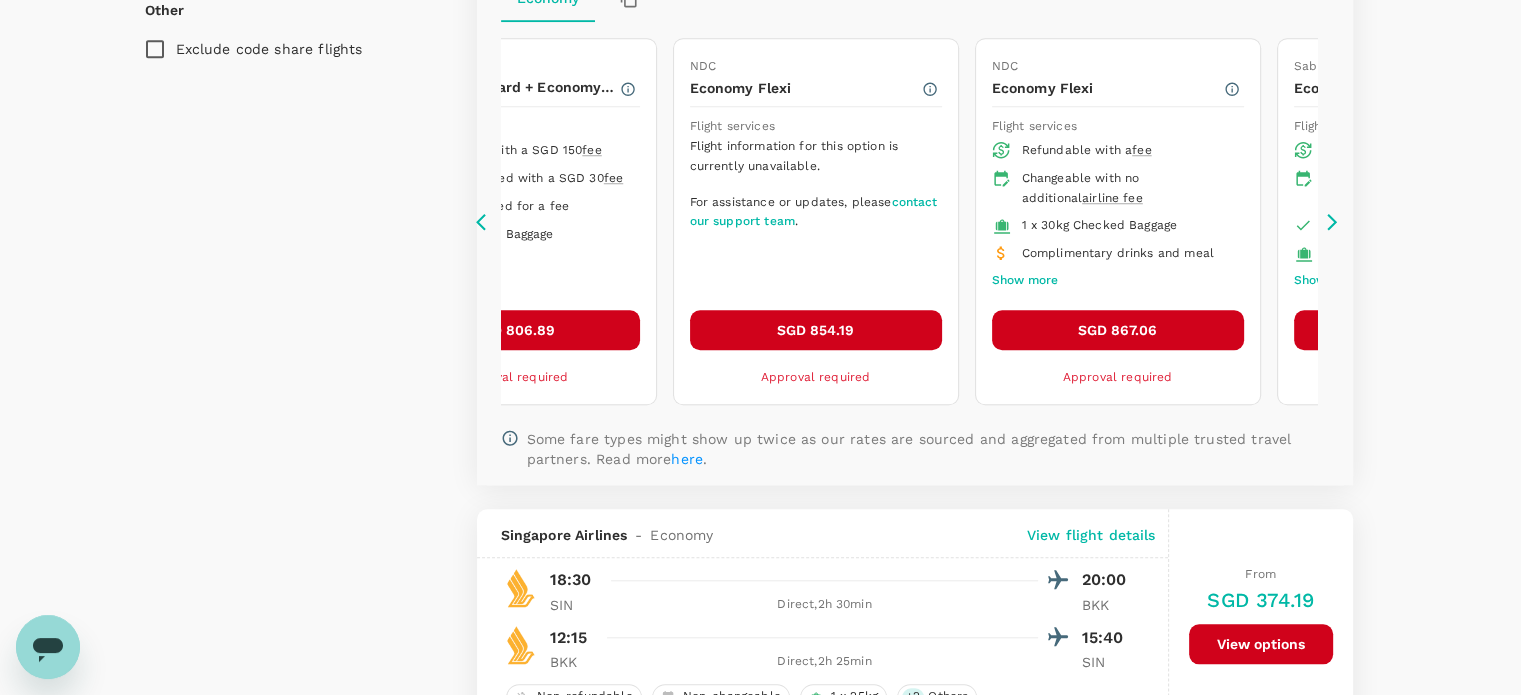 click 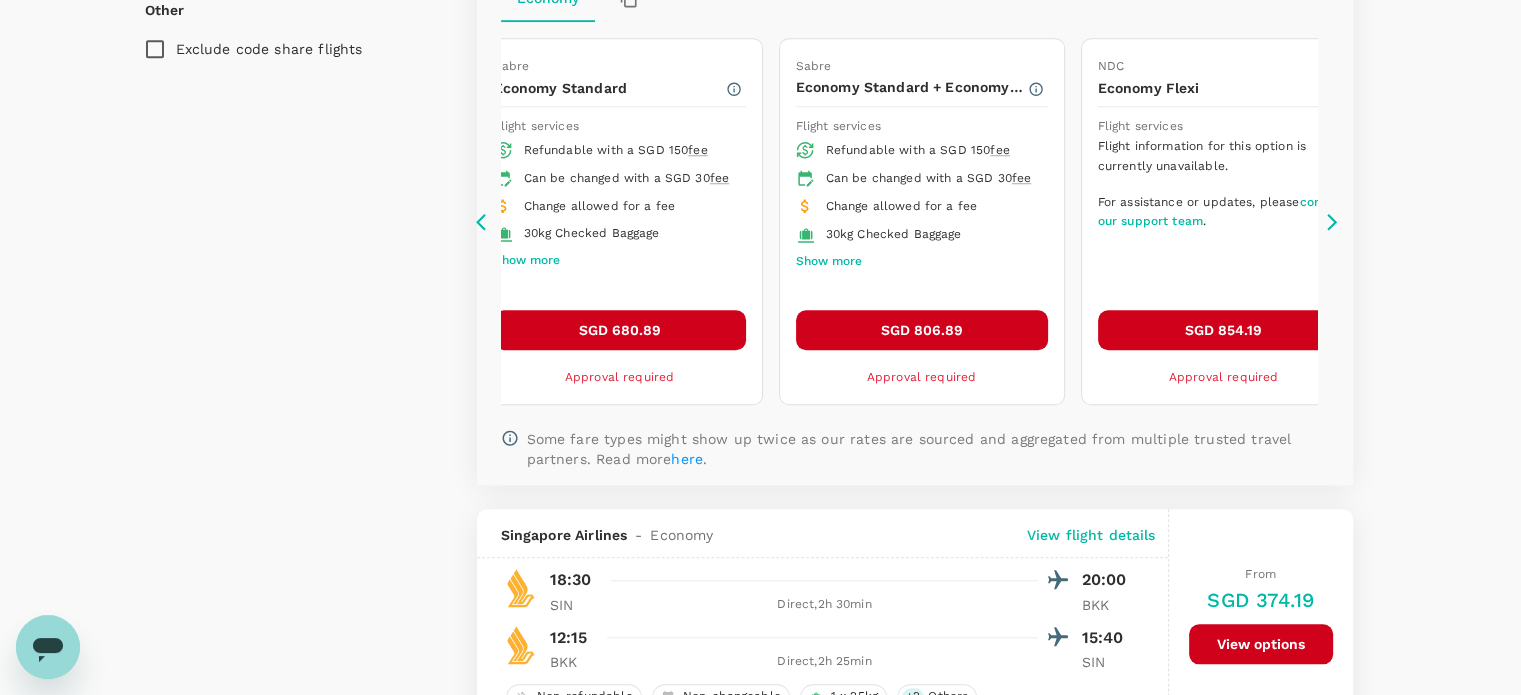 click 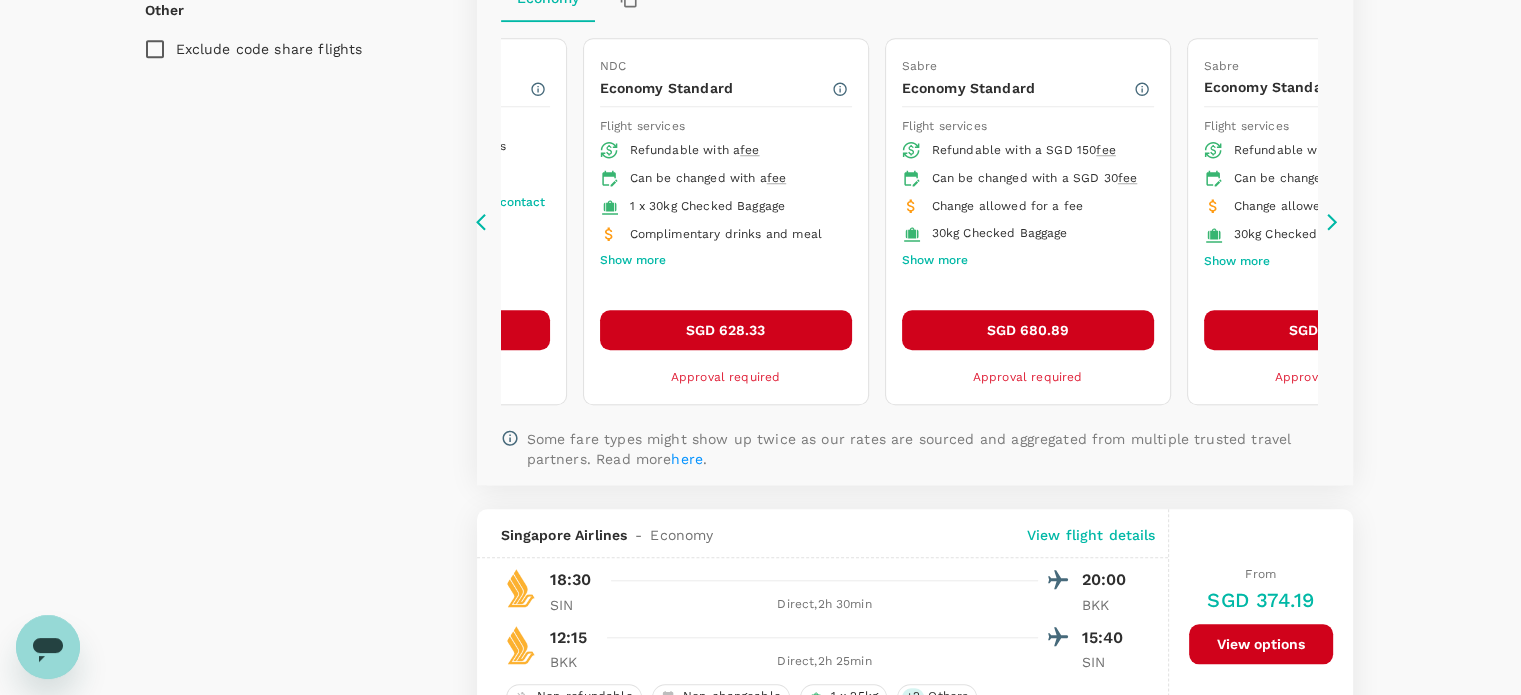 click 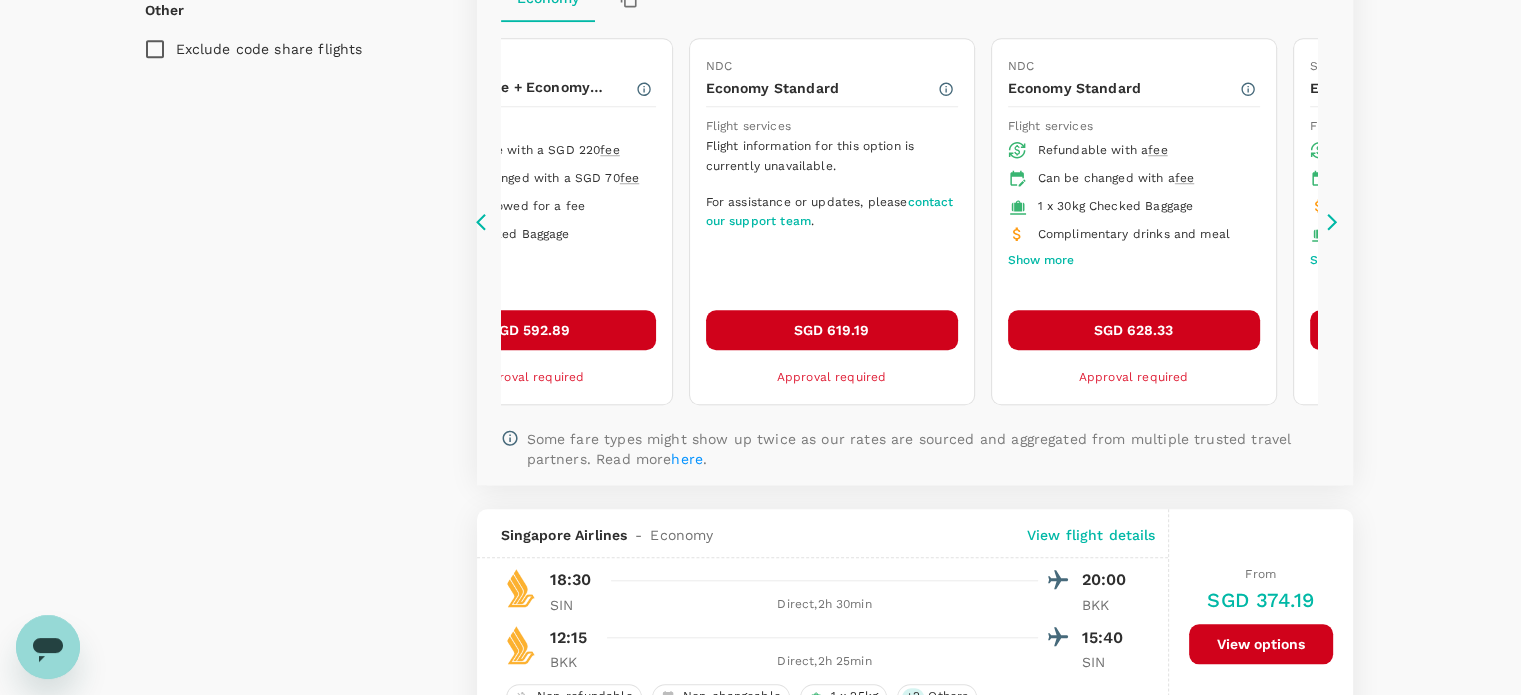 click 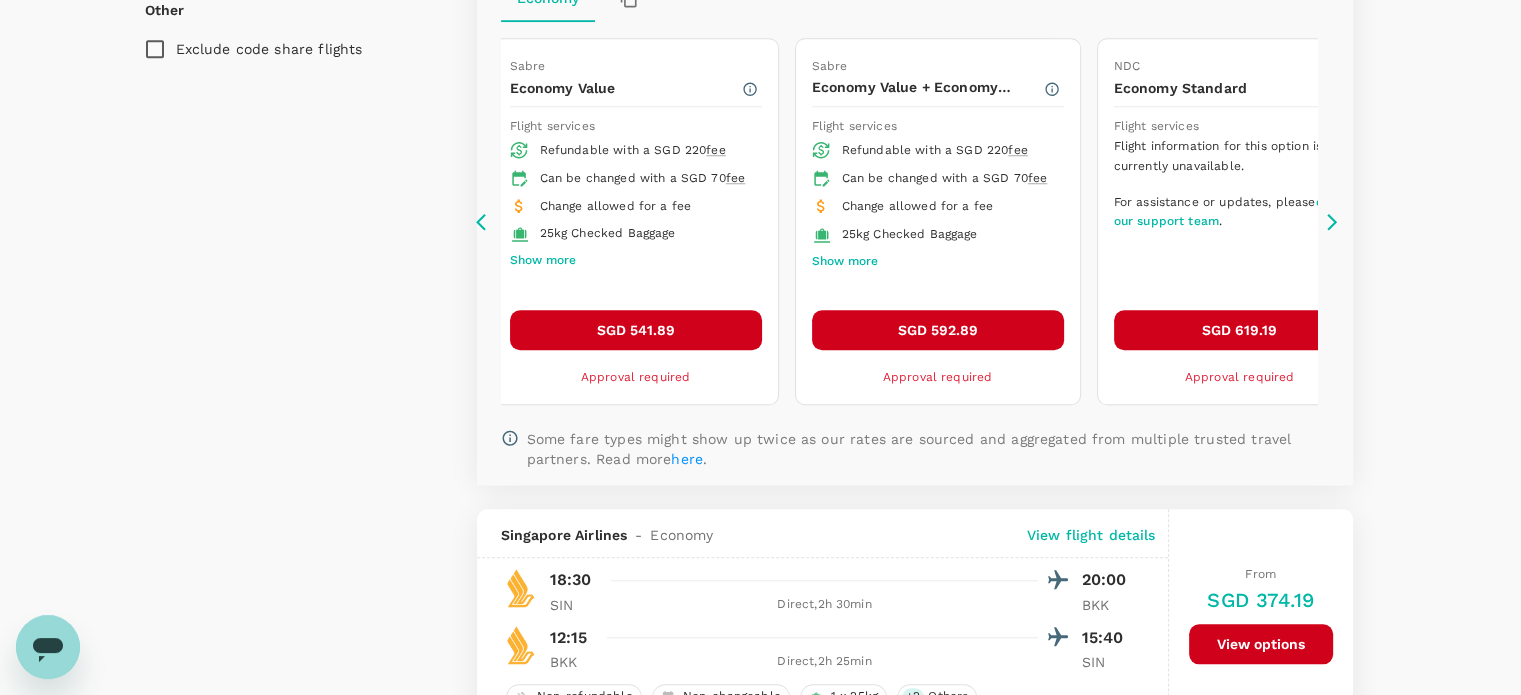 click 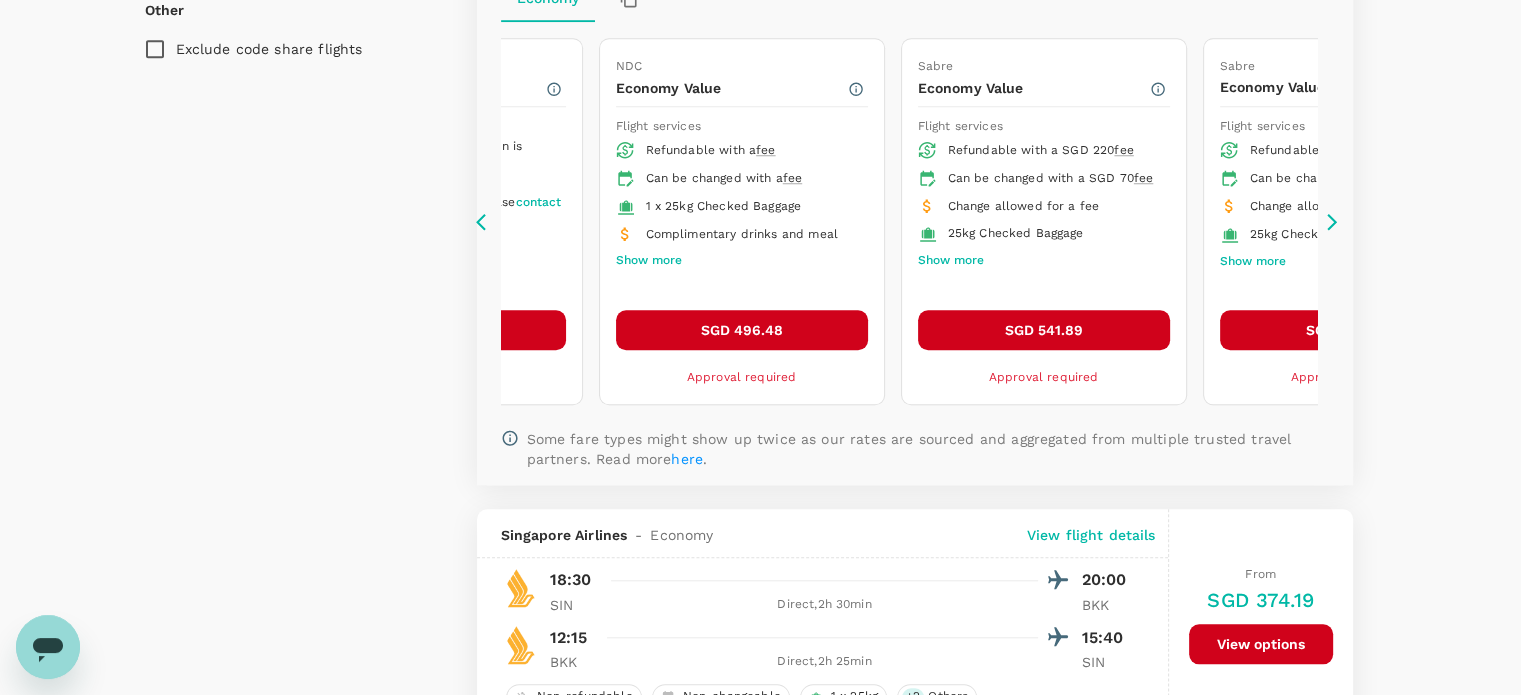 click 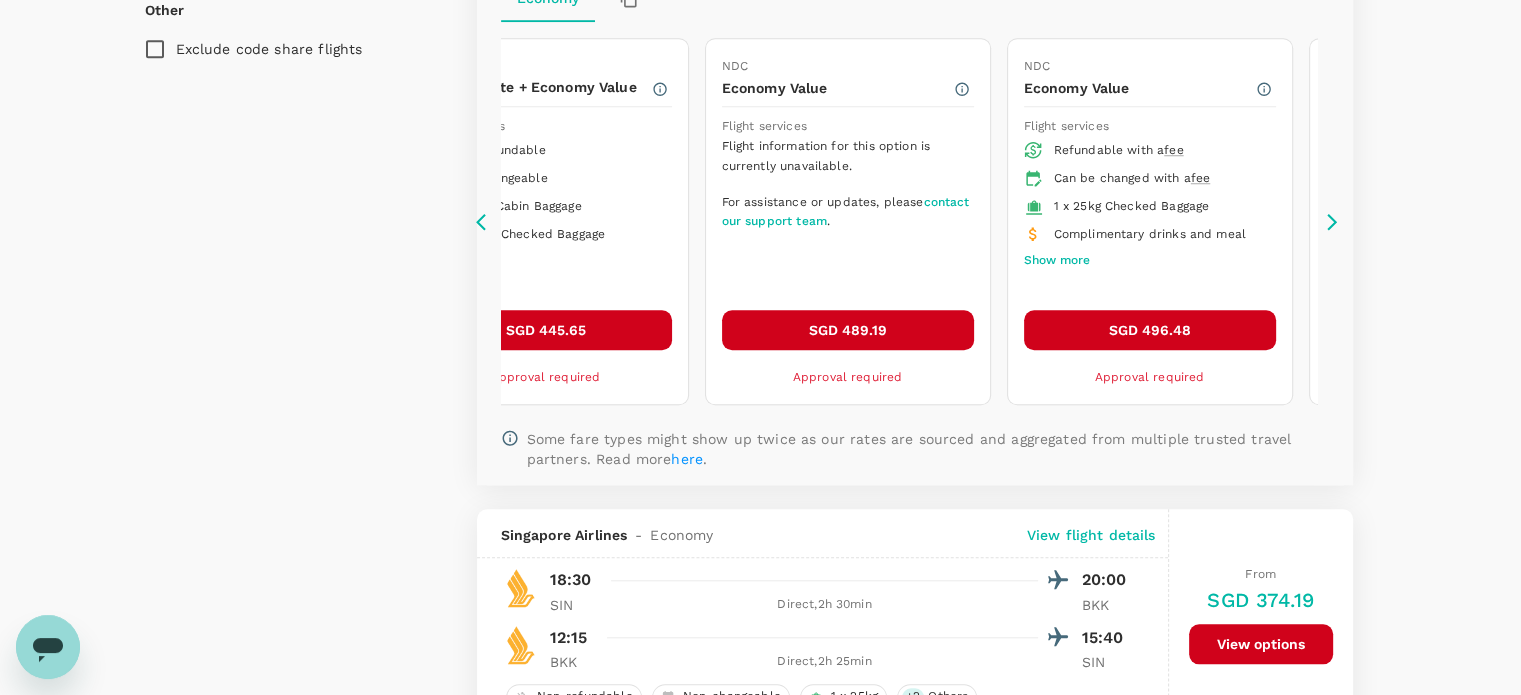 click on "SGD 489.19" at bounding box center [848, 330] 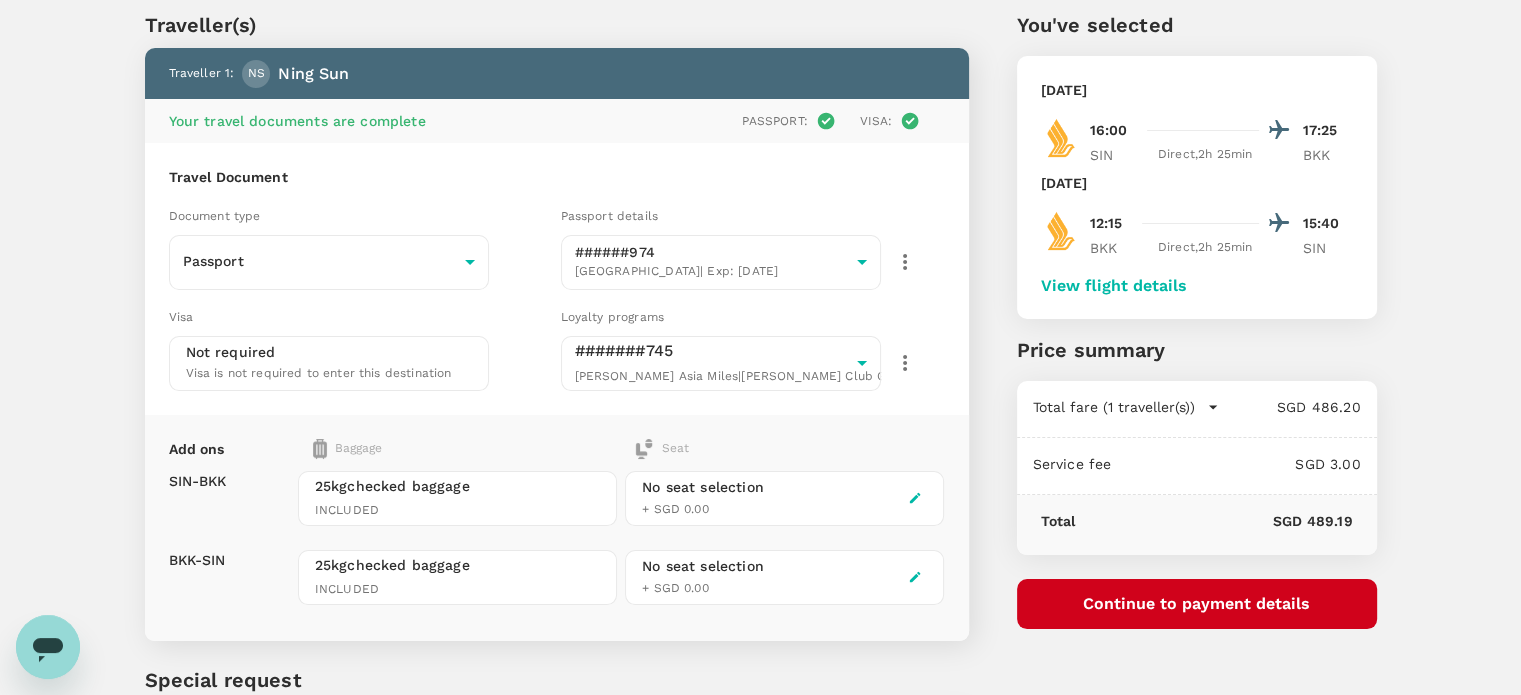 scroll, scrollTop: 100, scrollLeft: 0, axis: vertical 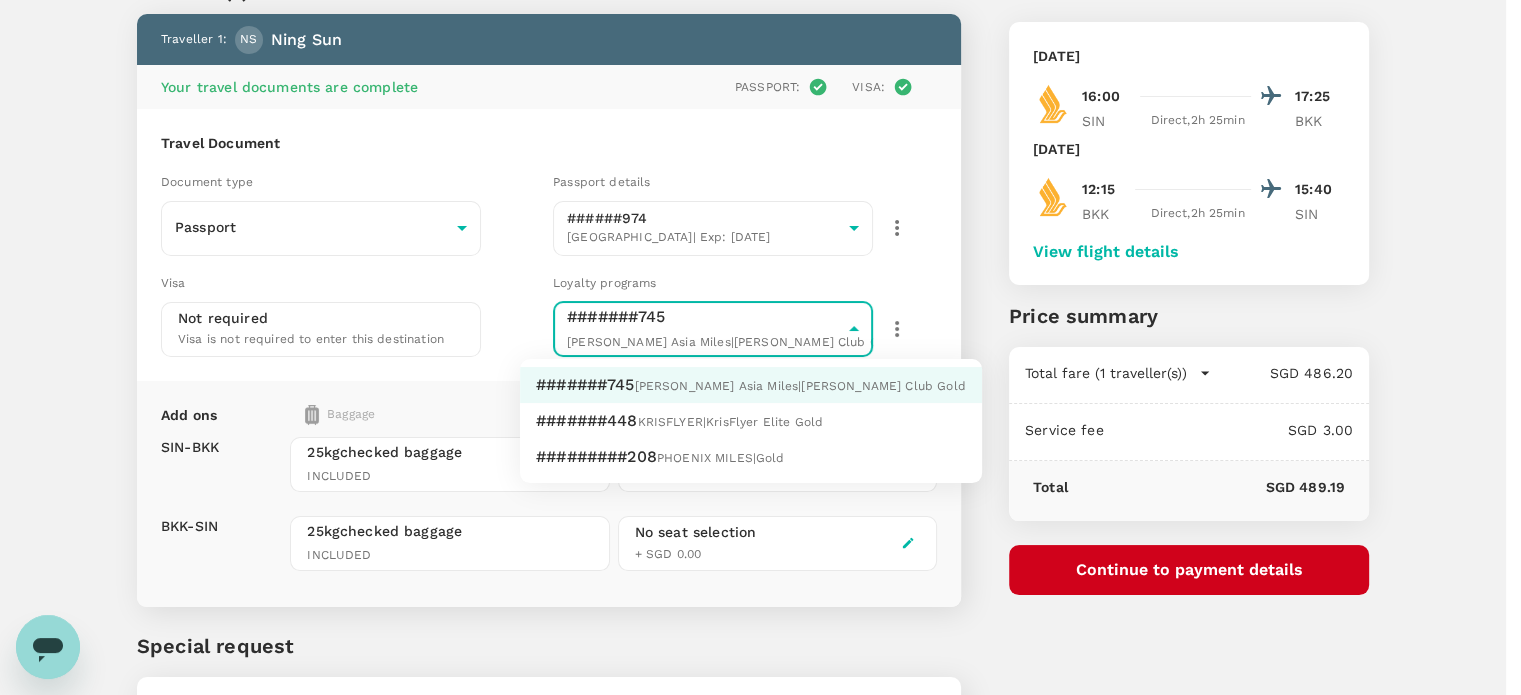 click on "Back to flight results Flight review Traveller(s) Traveller   1 : NS [PERSON_NAME] Your travel documents are complete Passport : Visa : Travel Document Document type Passport Passport ​ Passport details ######974 [GEOGRAPHIC_DATA]  | Exp:   [DATE] 9c4b0d76-72fa-4d2b-9b28-b6949b349901 ​ Visa Not required Visa is not required to enter this destination Loyalty programs #######745 [PERSON_NAME] Asia Miles |  [PERSON_NAME] Club Gold 8d534801-7804-4bab-b694-20601e297380 ​ Add ons Baggage Seat SIN  -  BKK BKK  -  SIN 25kg  checked baggage INCLUDED 25kg  checked baggage INCLUDED No seat selection + SGD 0.00 No seat selection + SGD 0.00 Special request Add any special requests here. Our support team will attend to it and reach out to you as soon as possible. Add request You've selected [DATE] 16:00 17:25 SIN Direct ,  2h 25min BKK [DATE] 12:15 15:40 BKK Direct ,  2h 25min SIN View flight details Price summary Total fare (1 traveller(s)) SGD 486.20 Air fare SGD 486.20 Baggage fee SGD 0.00 Seat fee |" at bounding box center [760, 381] 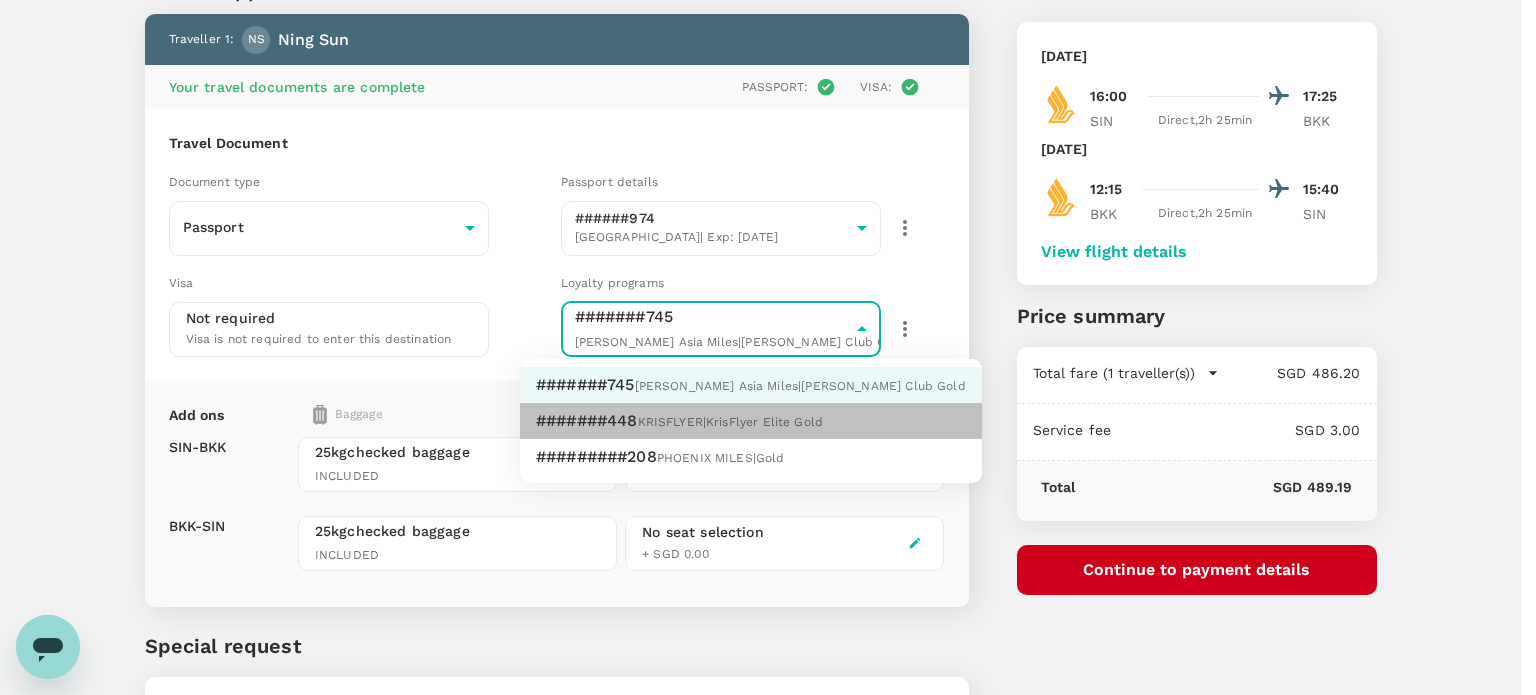 click on "KRISFLYER |  KrisFlyer Elite Gold" at bounding box center [731, 422] 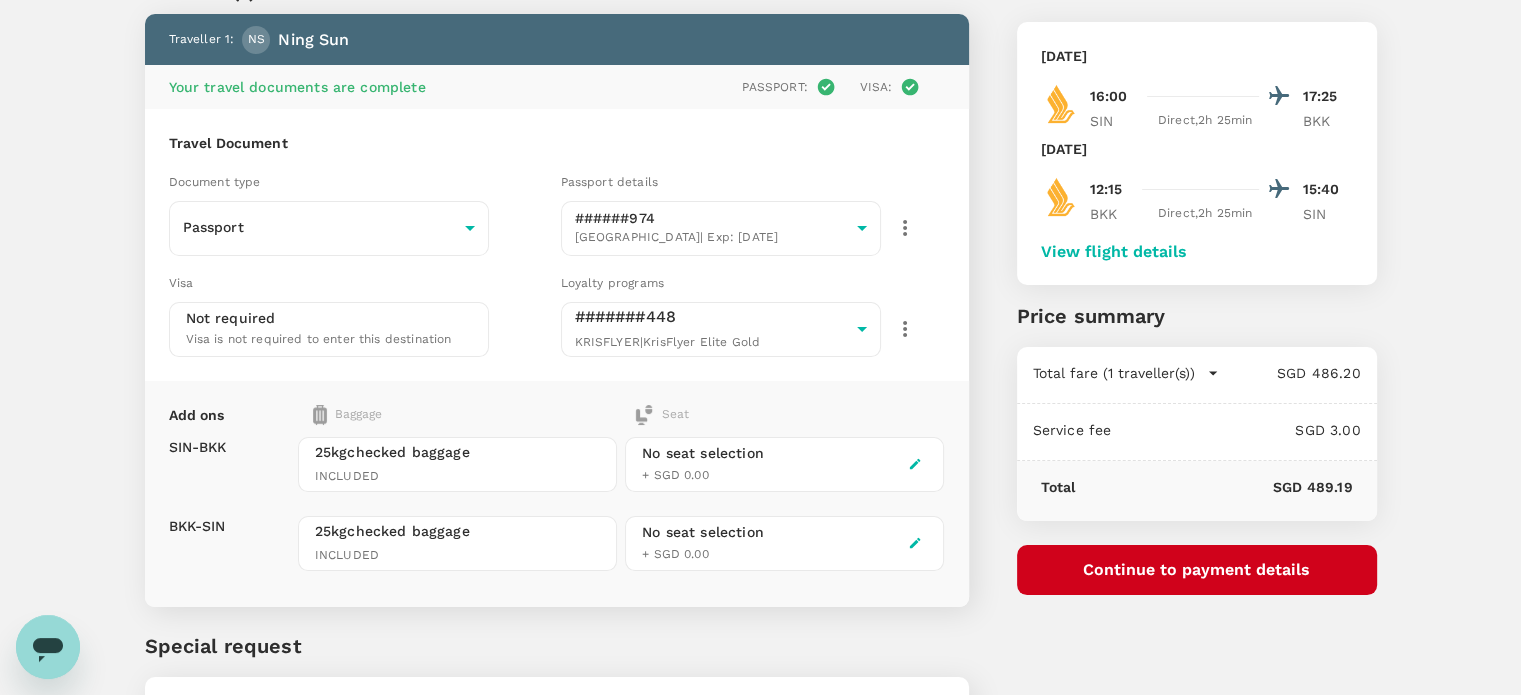 click on "Travel Document Document type Passport Passport ​ Passport details ######974 [GEOGRAPHIC_DATA]  | Exp:   [DATE] 9c4b0d76-72fa-4d2b-9b28-b6949b349901 ​ Visa Not required Visa is not required to enter this destination Loyalty programs #######448 KRISFLYER |  KrisFlyer Elite Gold bf5d1e59-a6cf-4cfc-914d-98aede62ce78 ​" at bounding box center (557, 245) 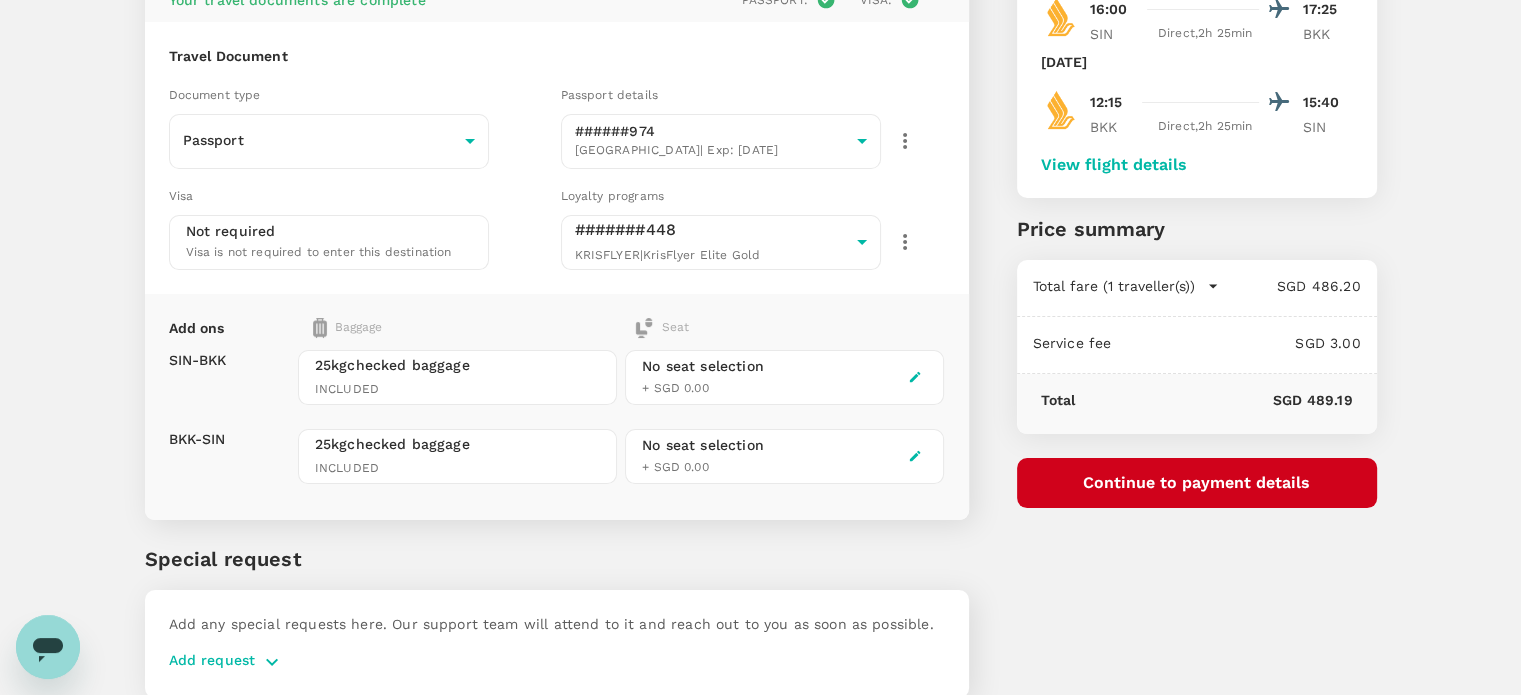 scroll, scrollTop: 0, scrollLeft: 0, axis: both 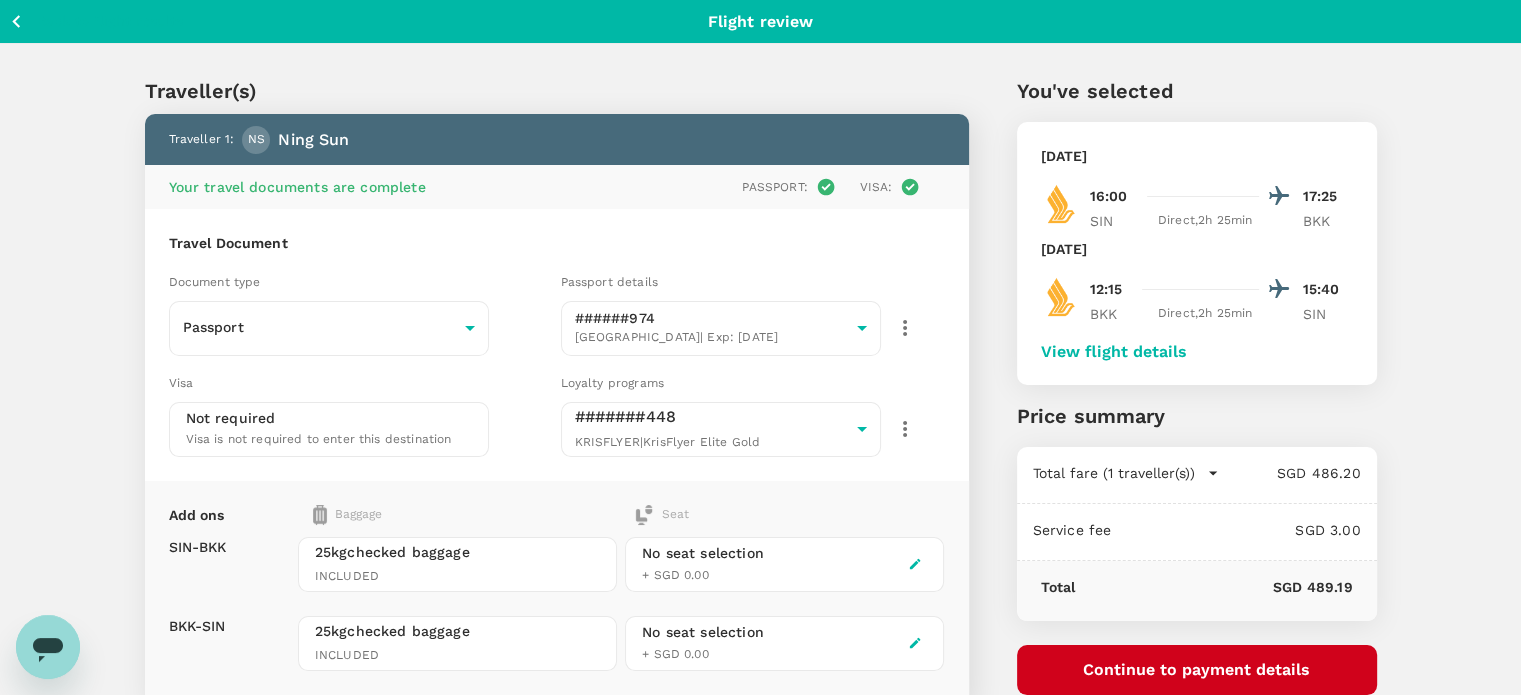 click 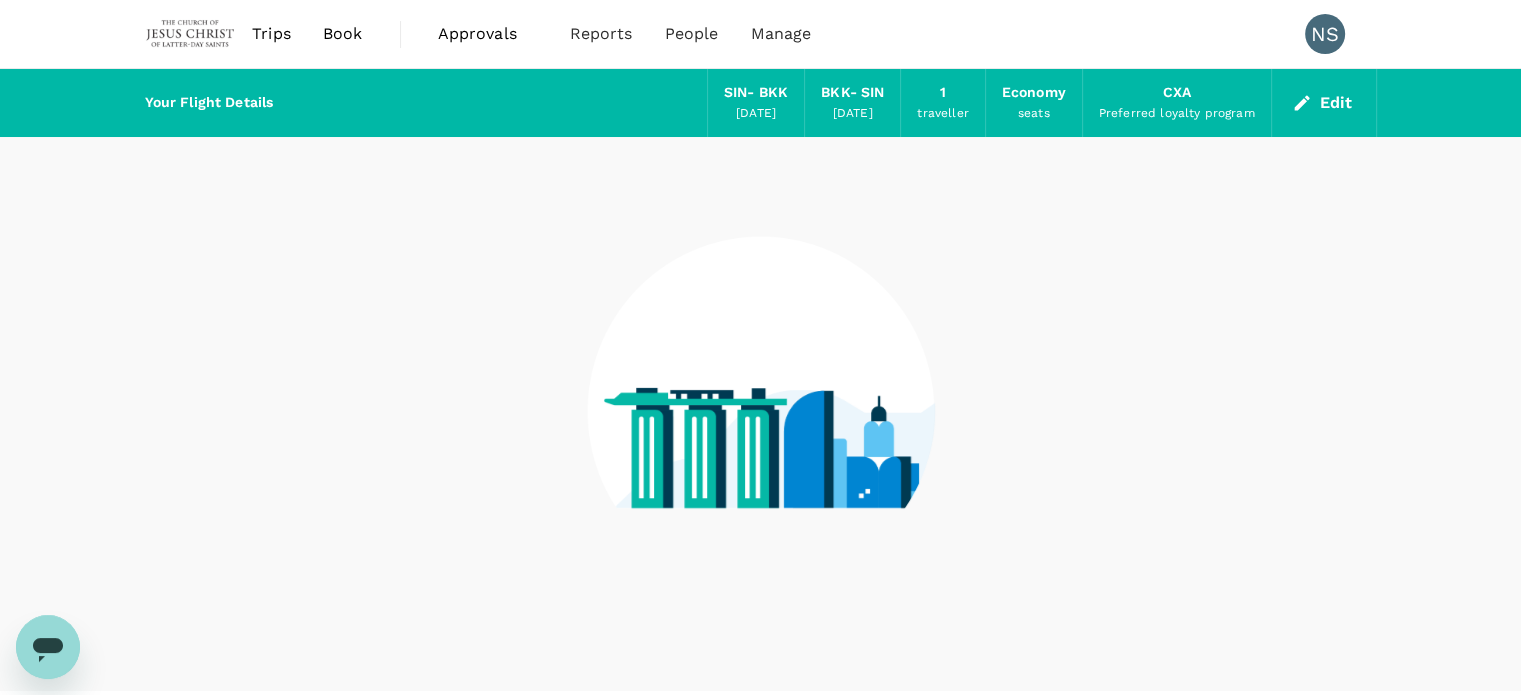 scroll, scrollTop: 48, scrollLeft: 0, axis: vertical 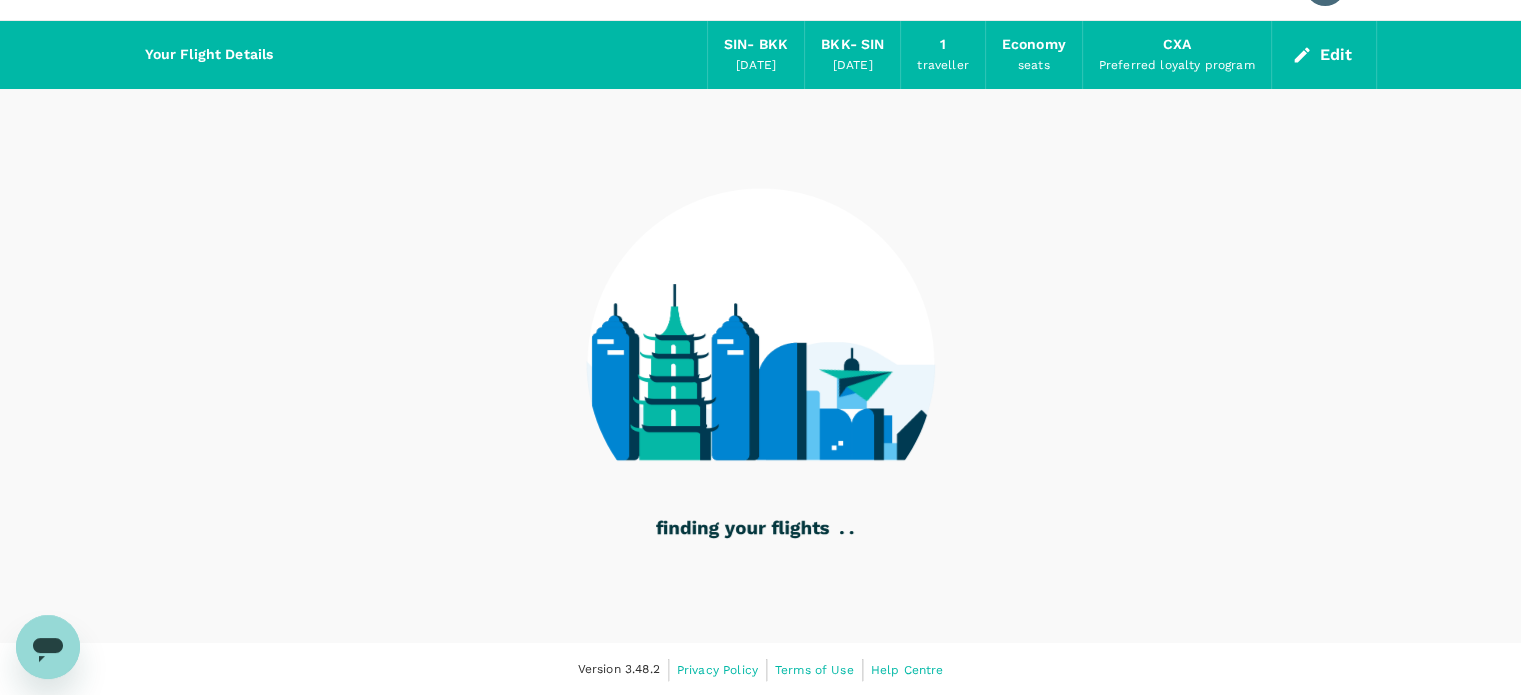 click on "Edit" at bounding box center (1324, 55) 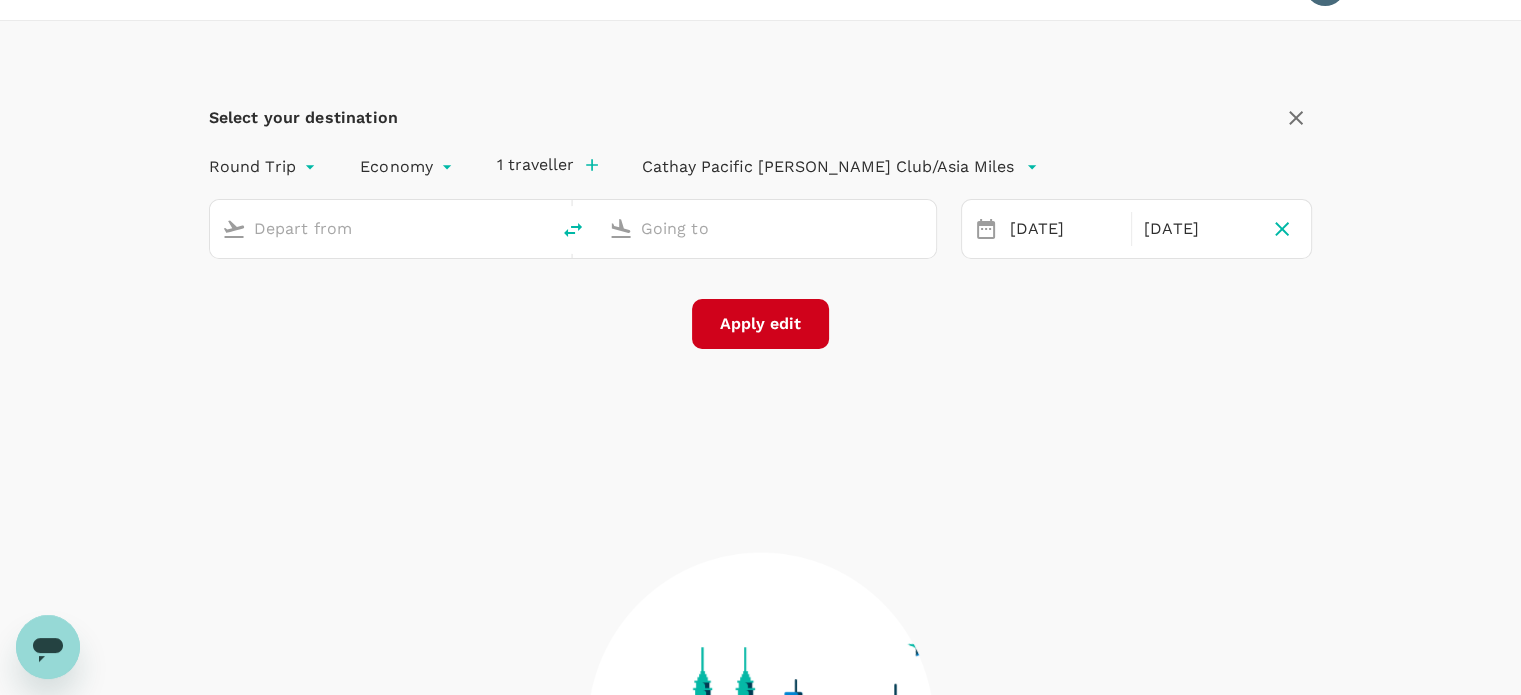 type on "Singapore Changi (SIN)" 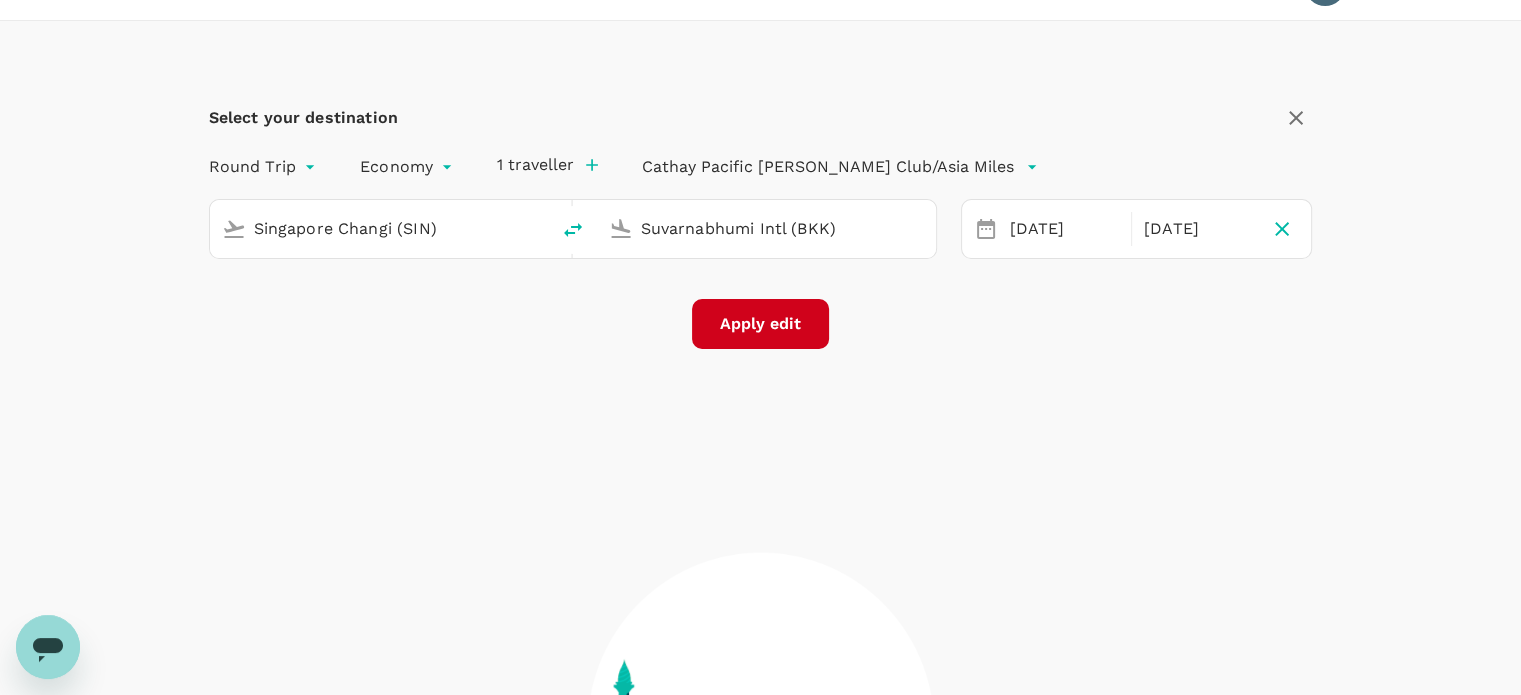 click 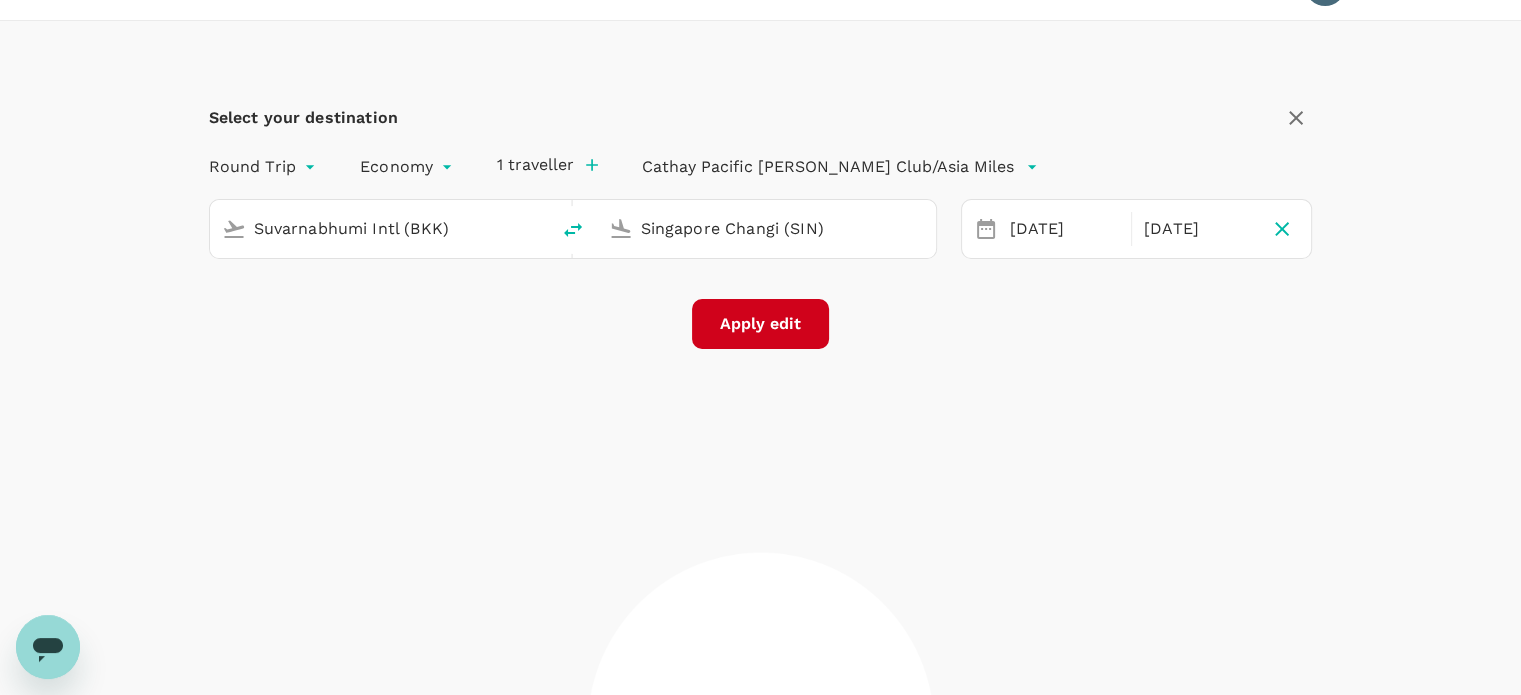 click on "Suvarnabhumi Intl (BKK)" at bounding box center (380, 228) 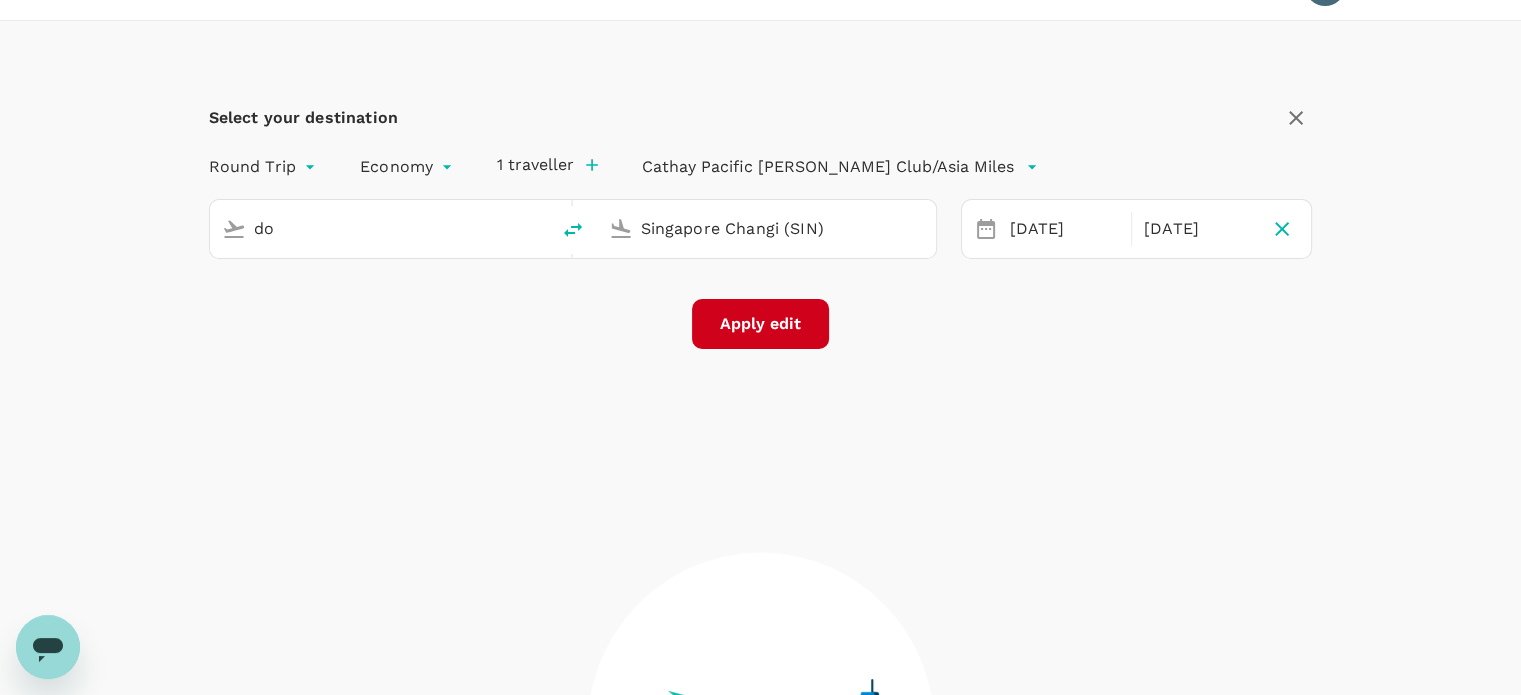 type on "dom" 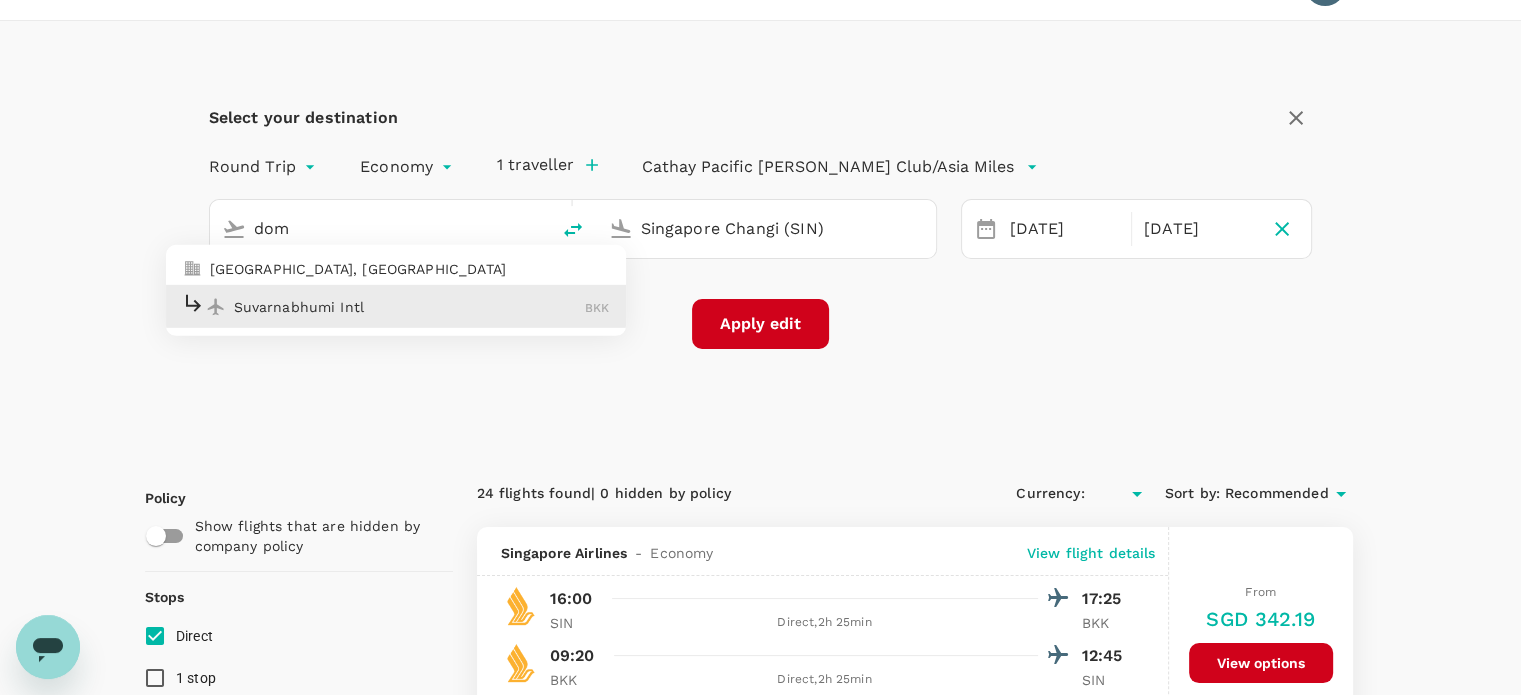 type on "SGD" 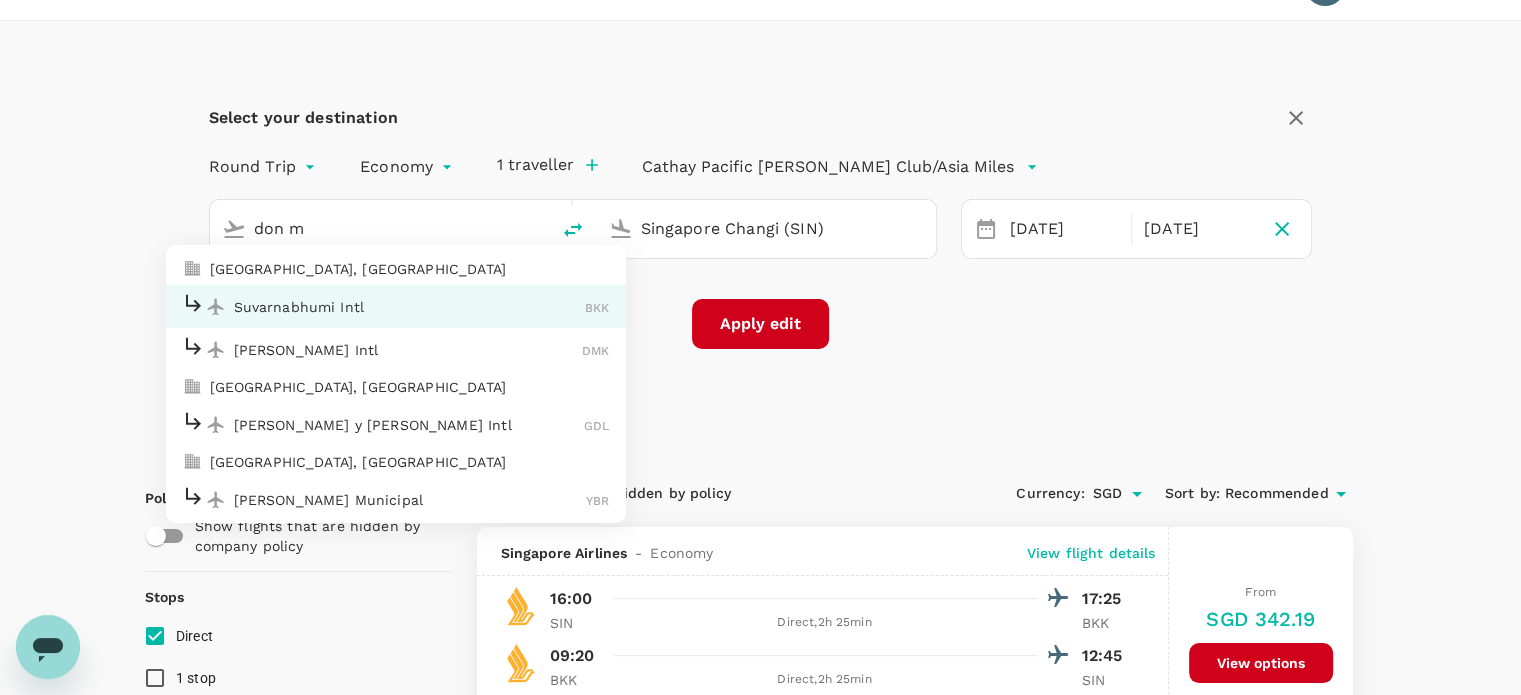click on "[PERSON_NAME] Intl" at bounding box center (408, 349) 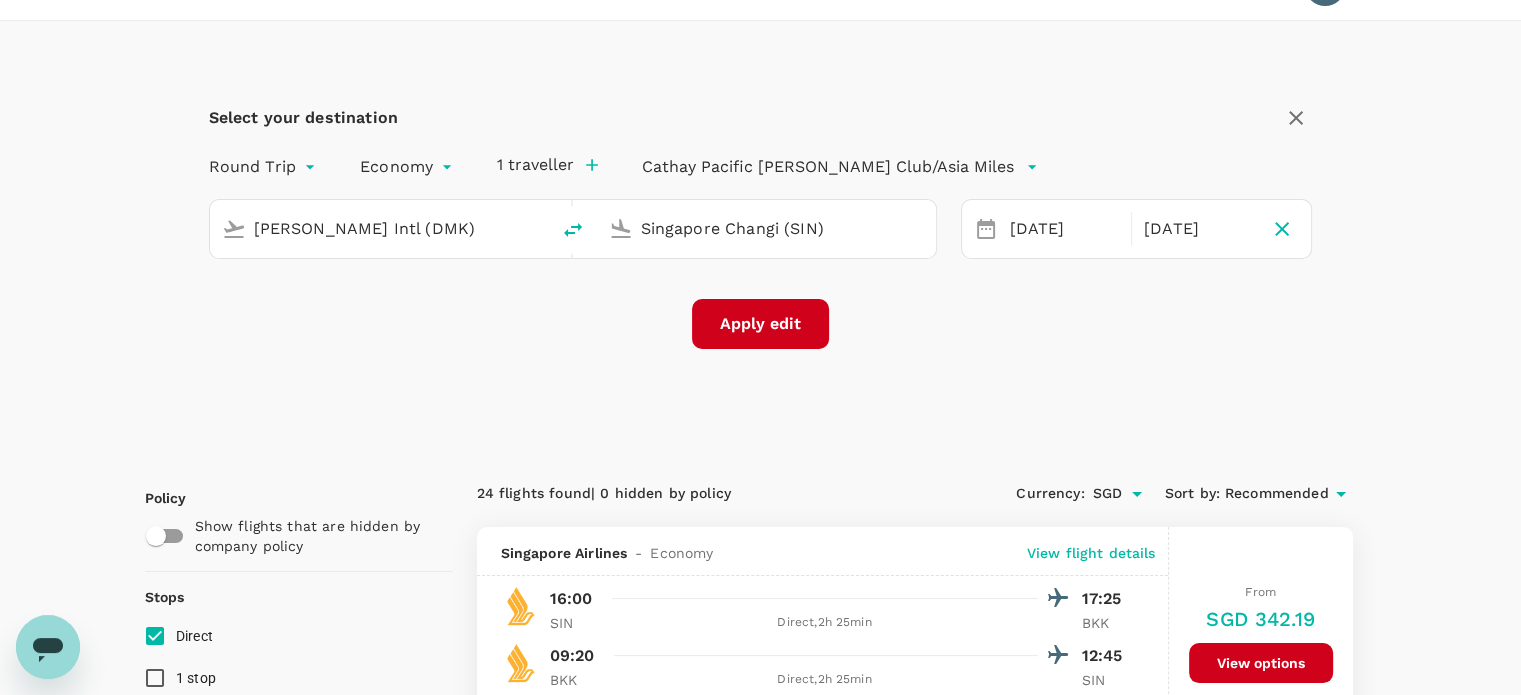 click on "Singapore Changi (SIN)" at bounding box center (767, 228) 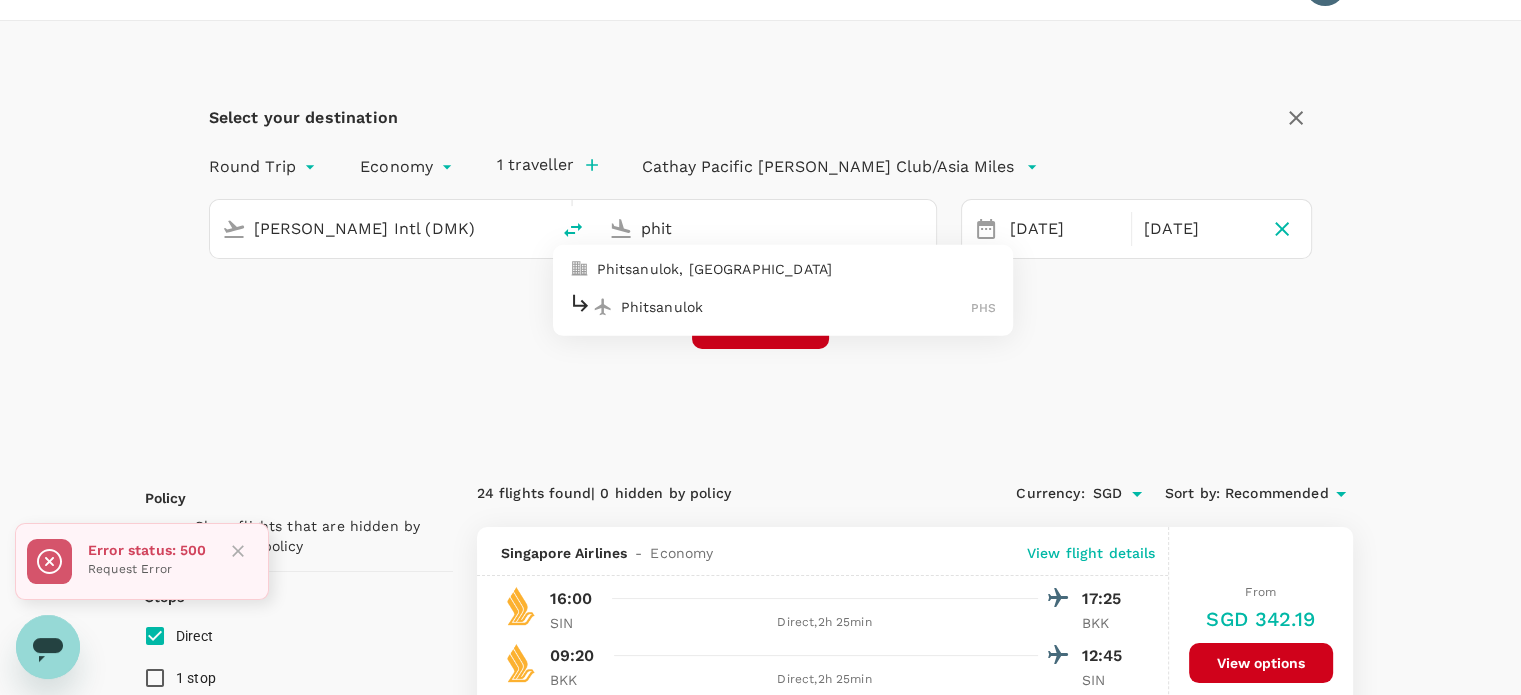 click on "Phitsanulok" at bounding box center (796, 306) 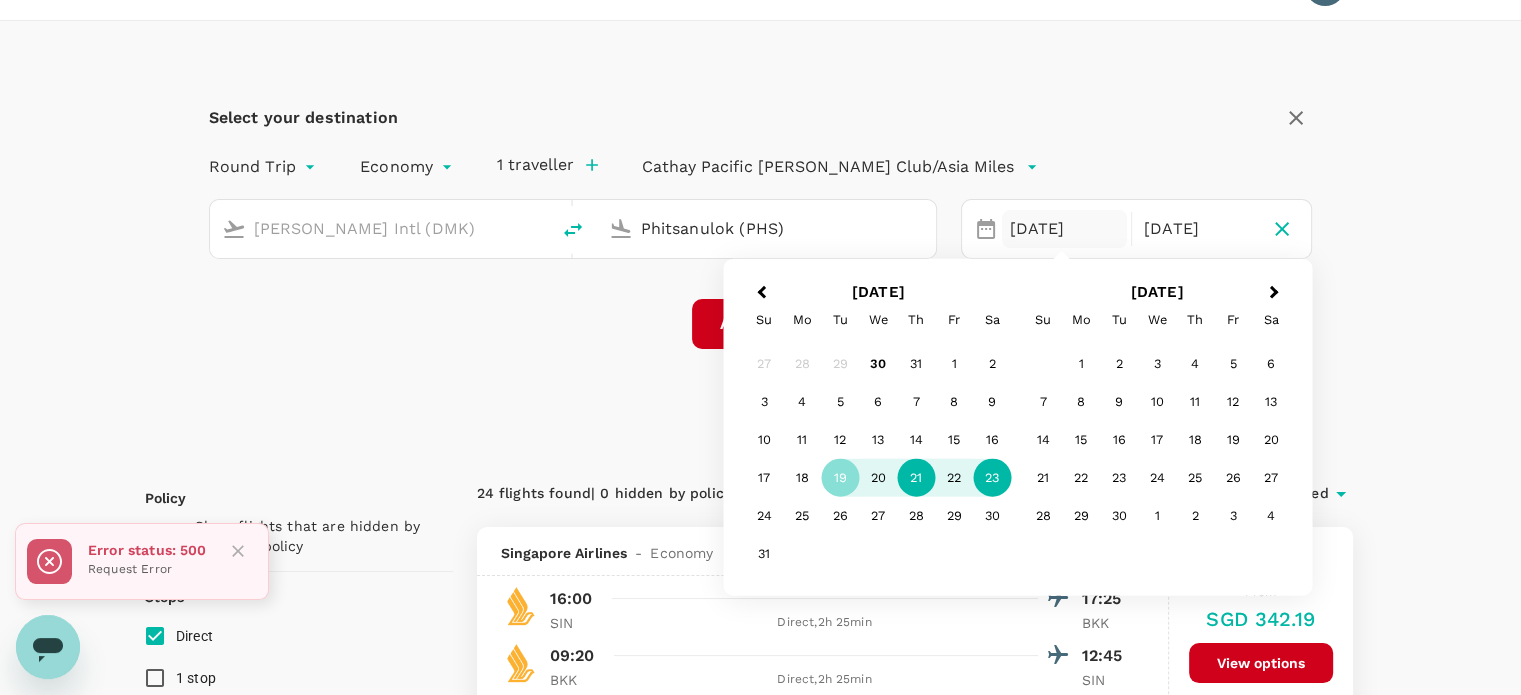 type on "Phitsanulok (PHS)" 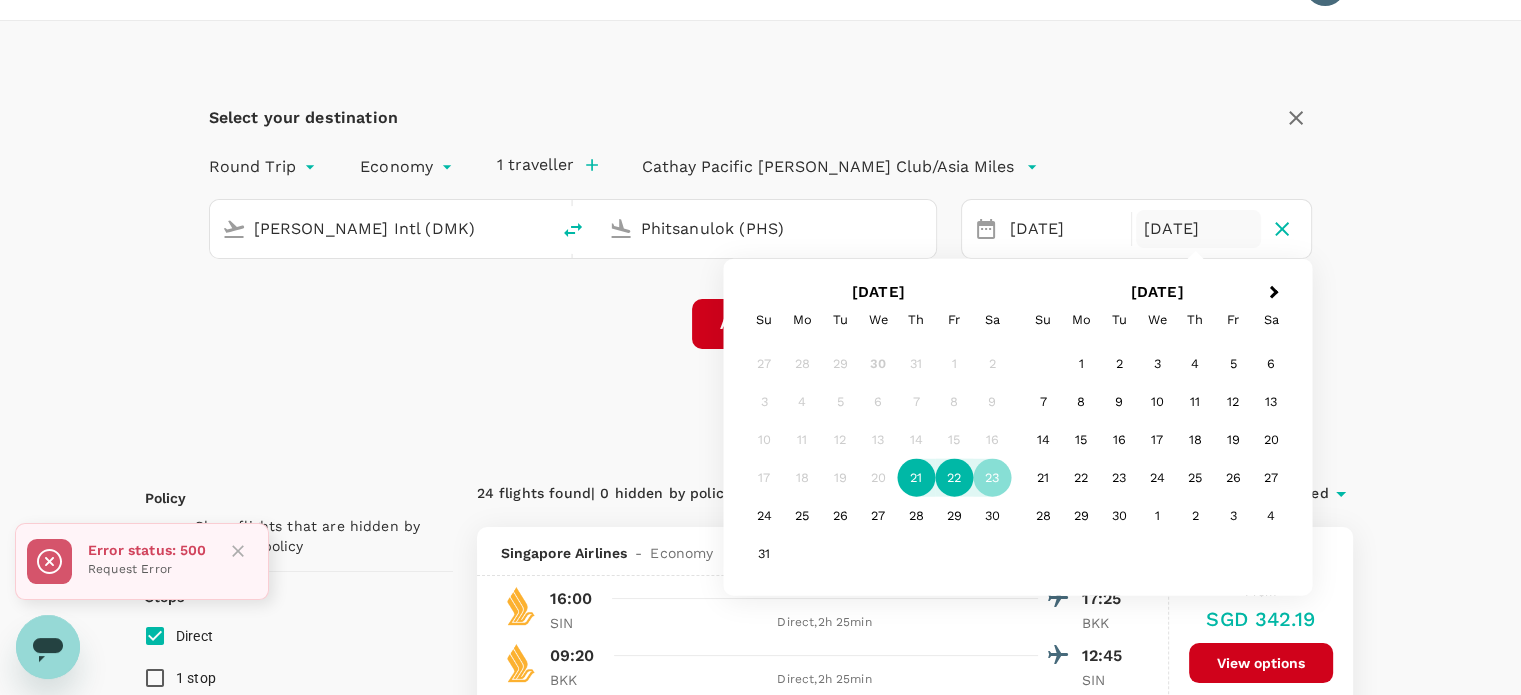 click on "22" at bounding box center [954, 478] 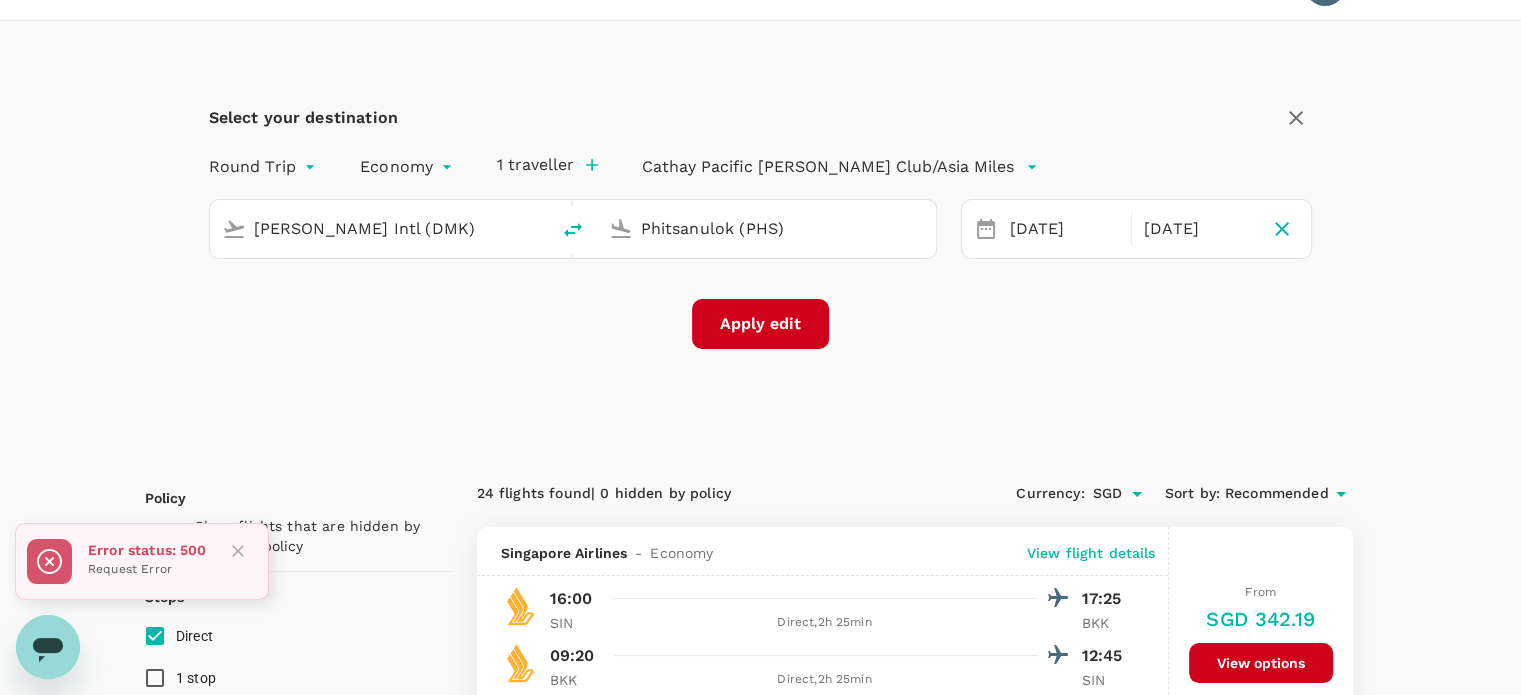 click on "Apply edit" at bounding box center (760, 324) 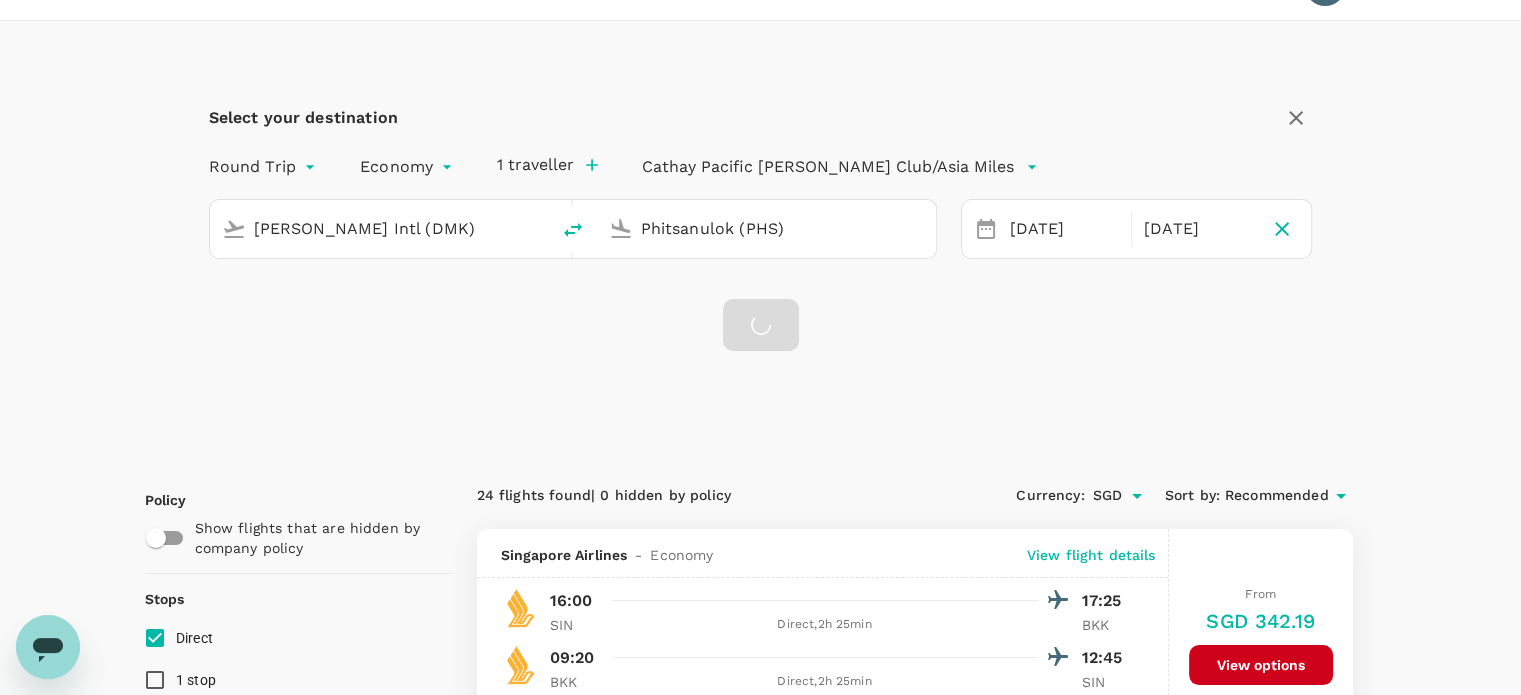 checkbox on "false" 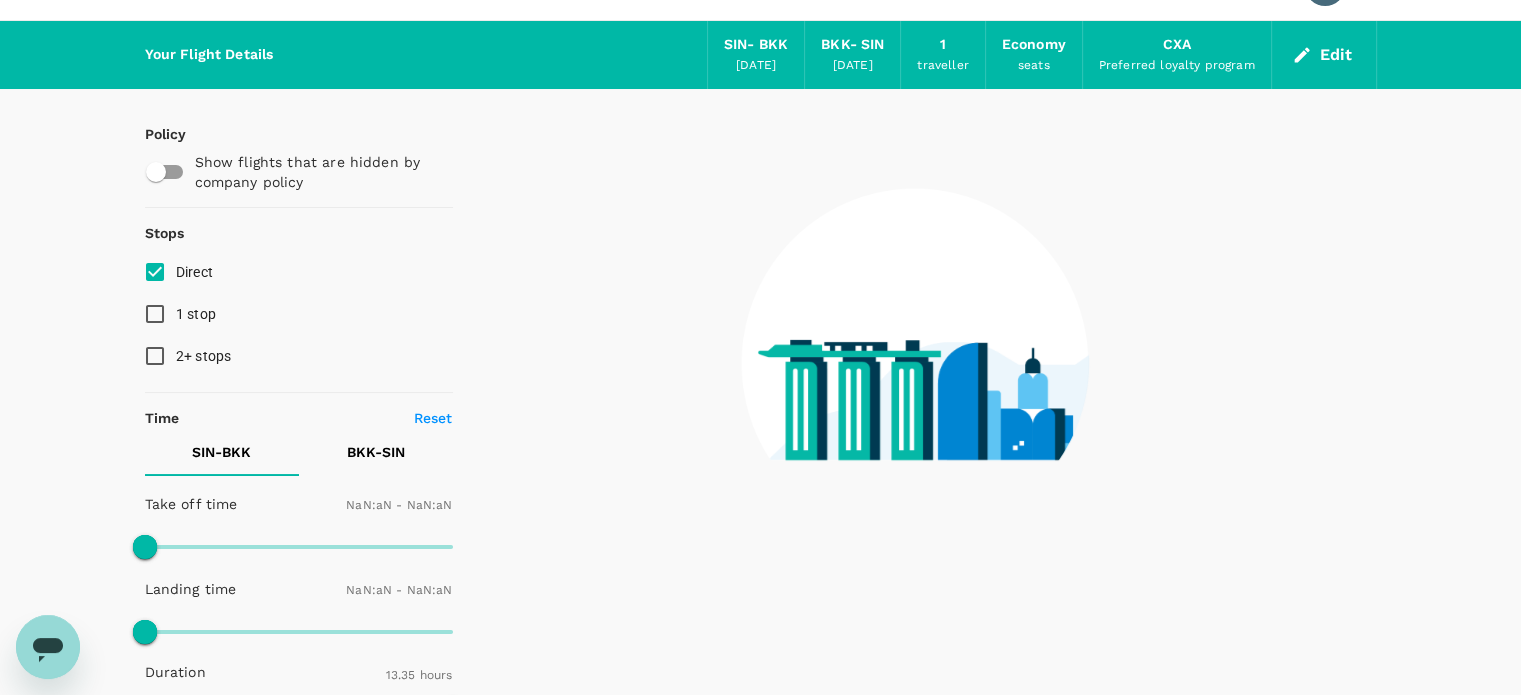 checkbox on "false" 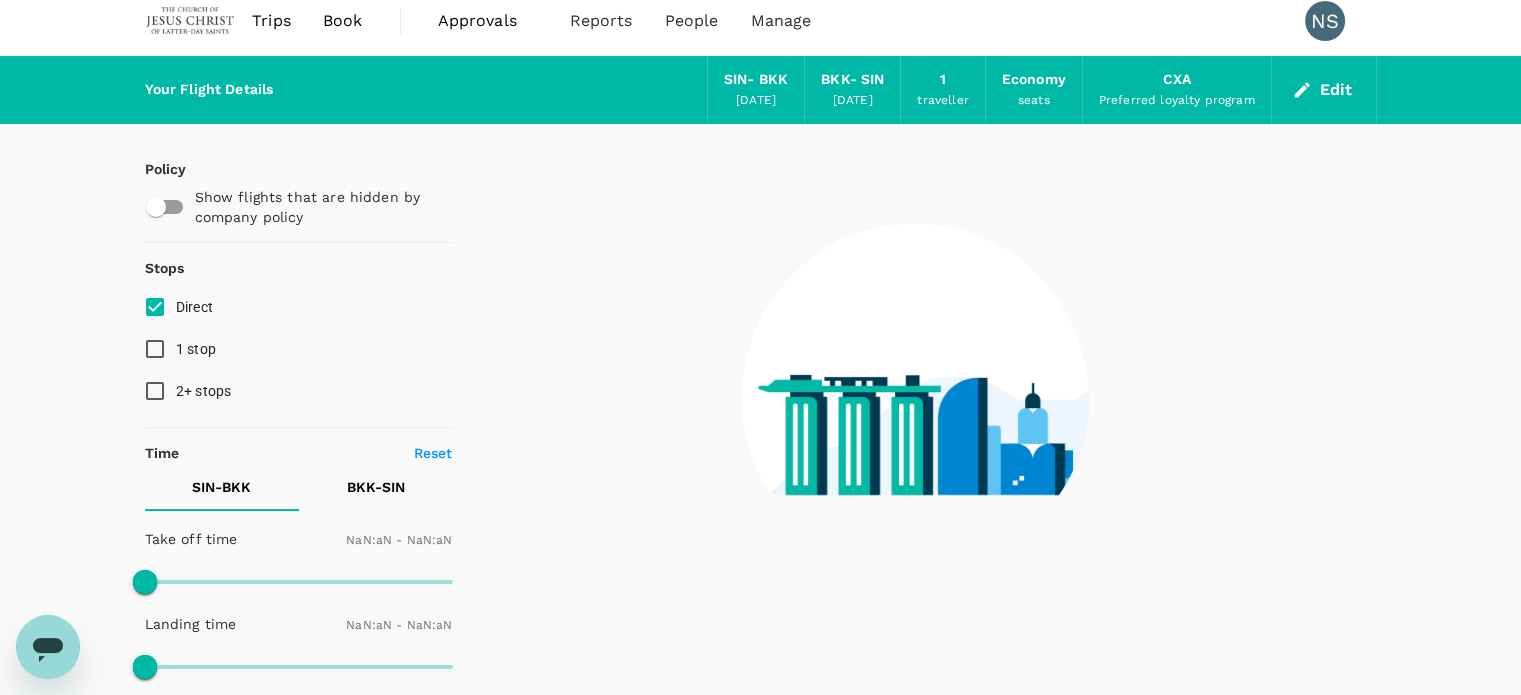 scroll, scrollTop: 0, scrollLeft: 0, axis: both 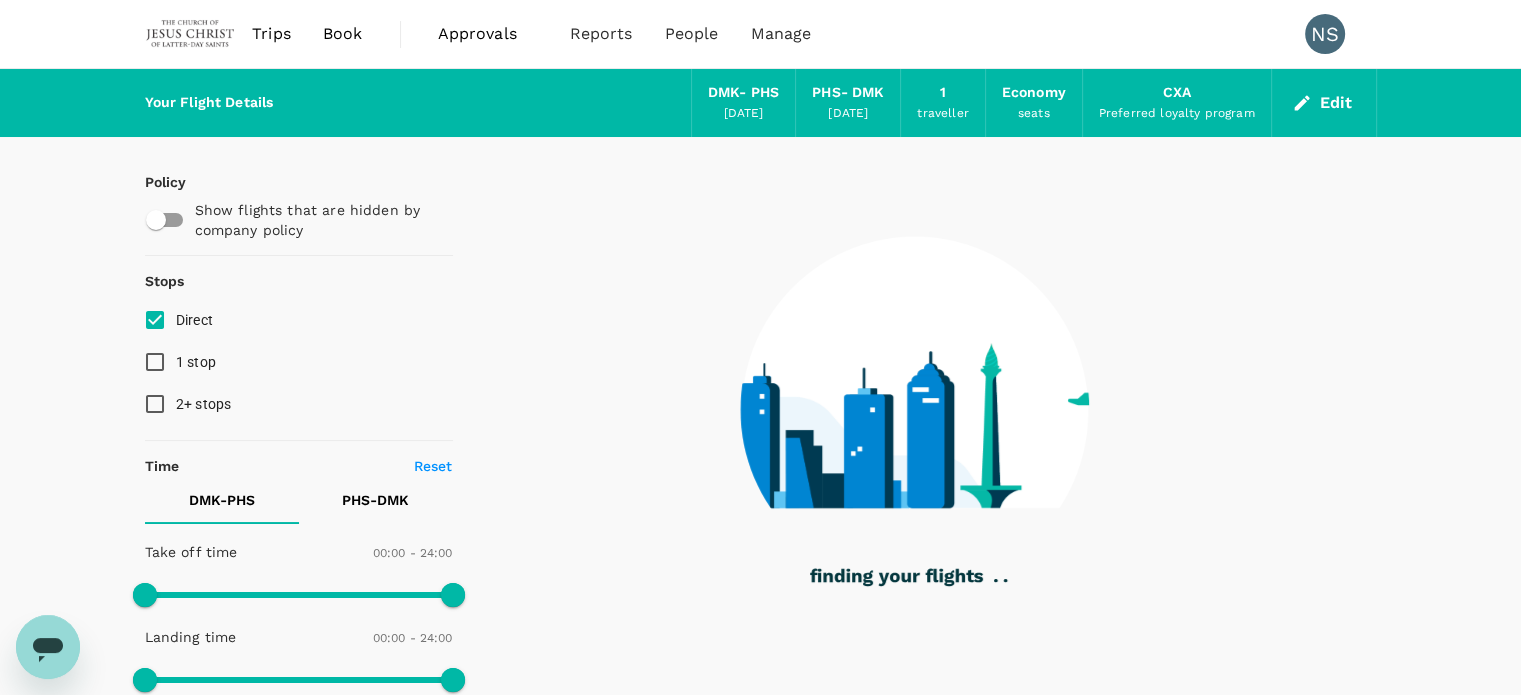 checkbox on "true" 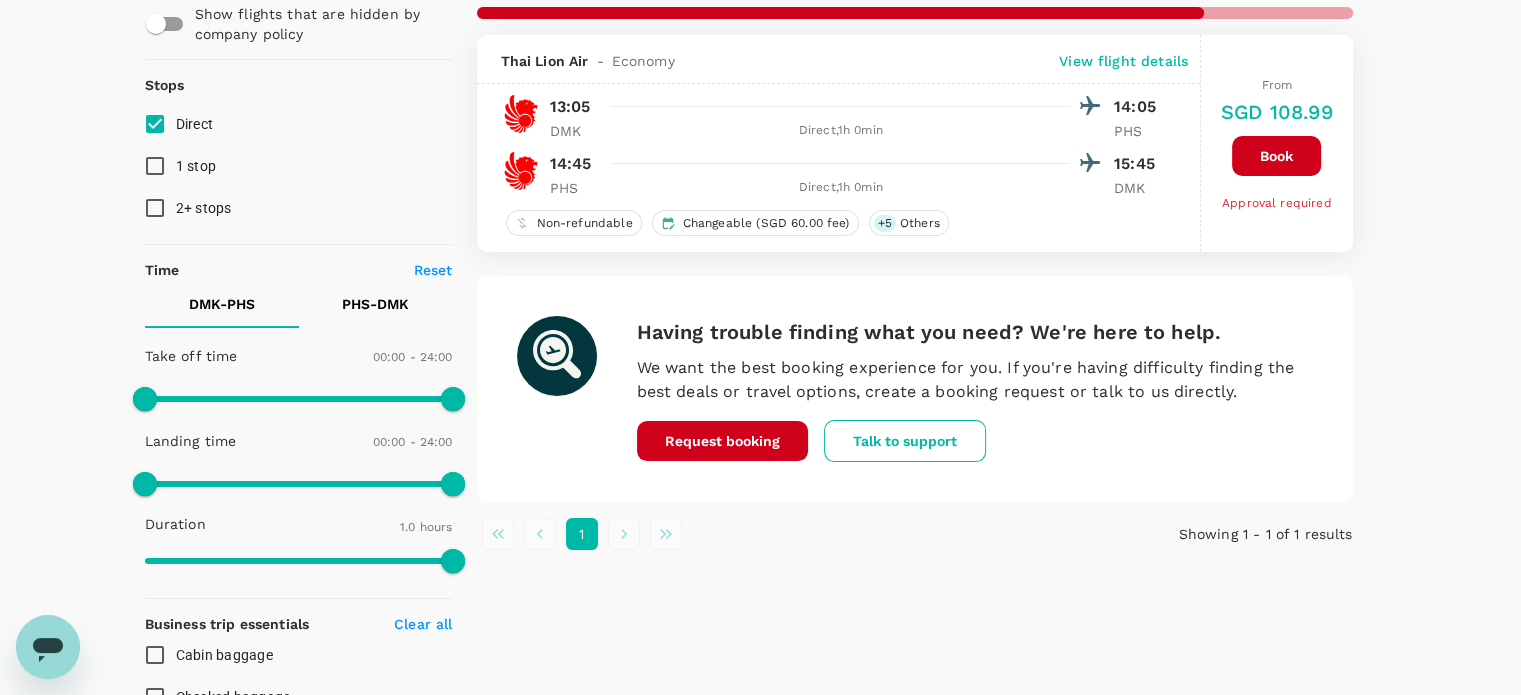 scroll, scrollTop: 200, scrollLeft: 0, axis: vertical 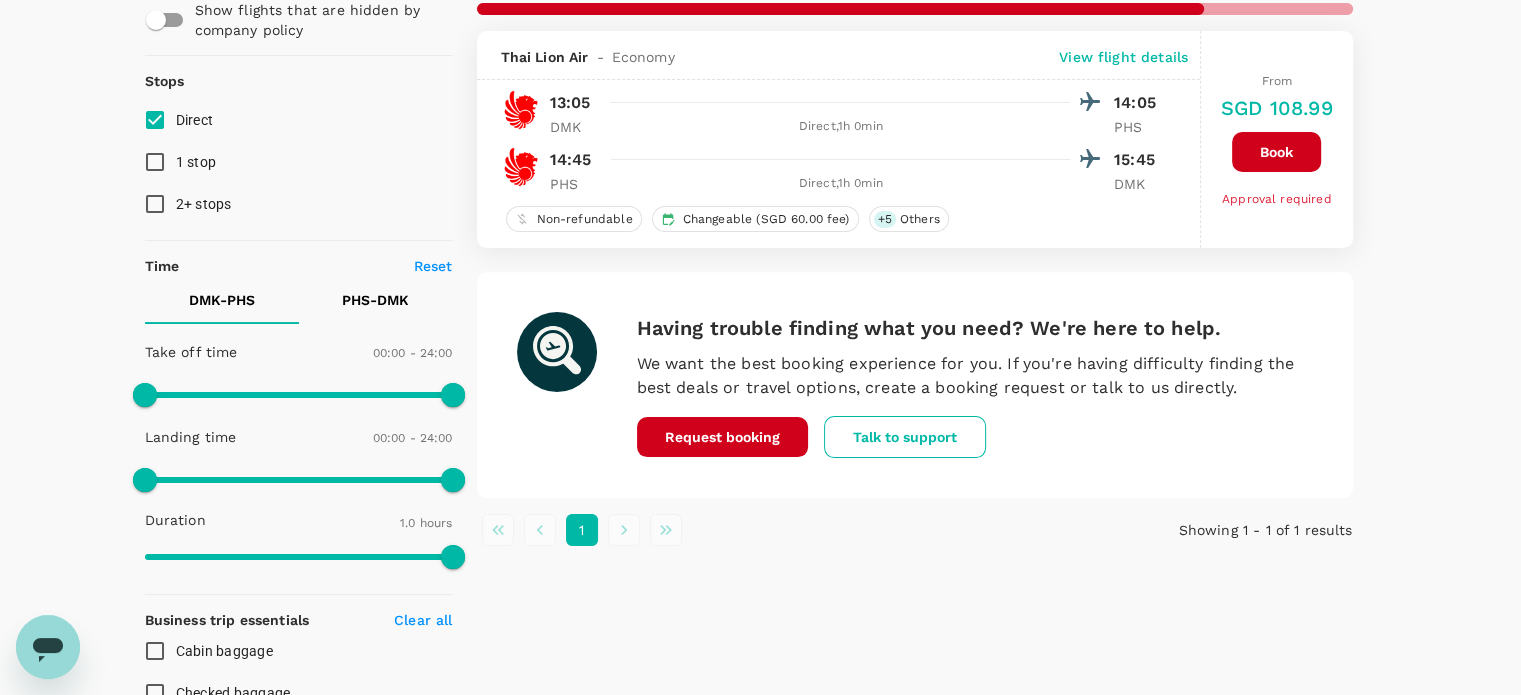 checkbox on "false" 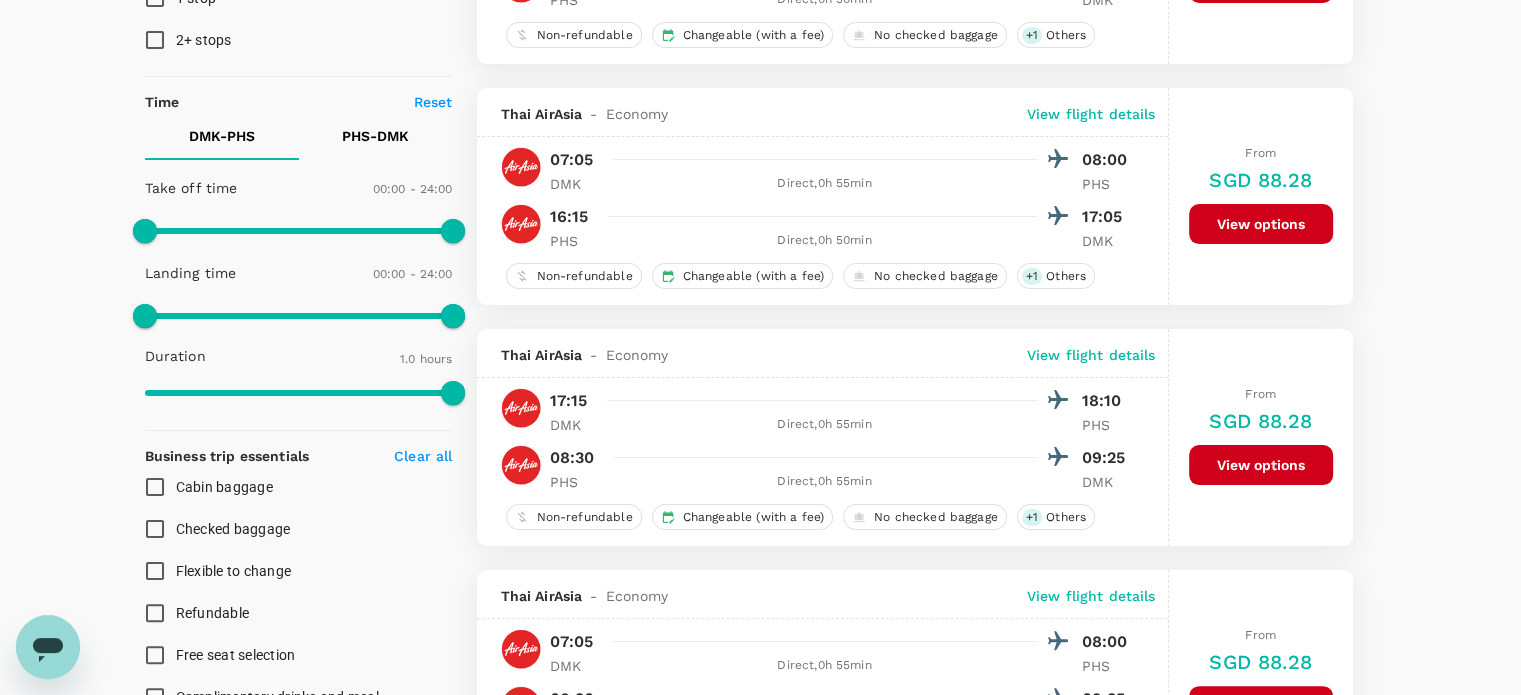 scroll, scrollTop: 100, scrollLeft: 0, axis: vertical 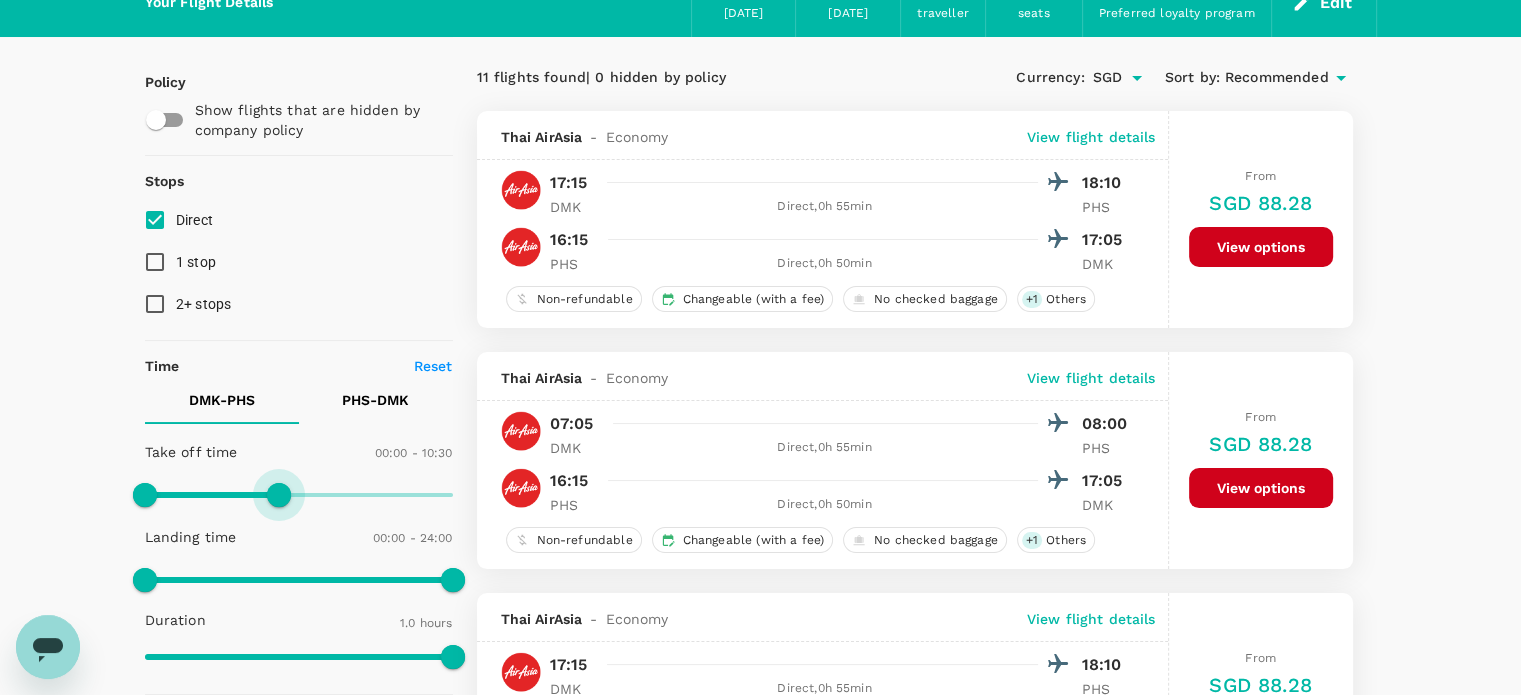 type on "600" 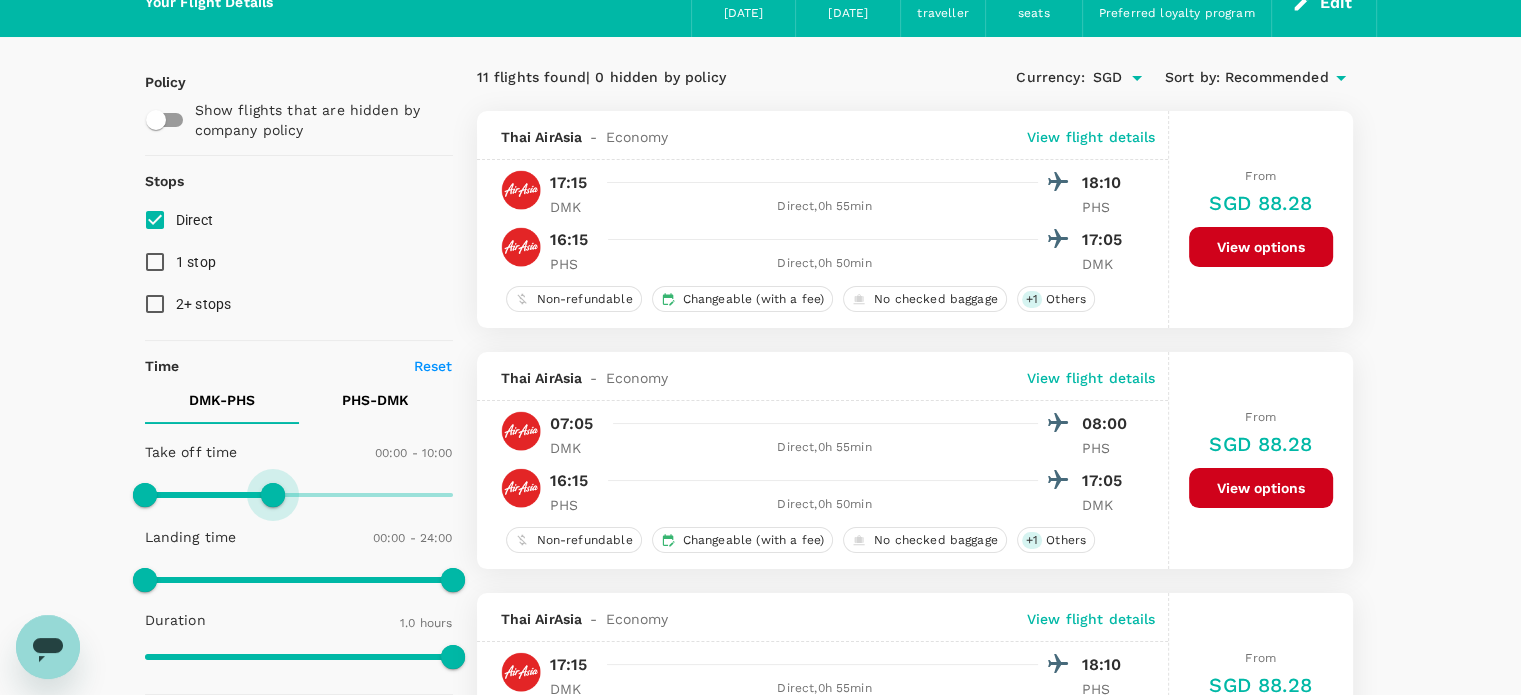 drag, startPoint x: 448, startPoint y: 498, endPoint x: 271, endPoint y: 491, distance: 177.13837 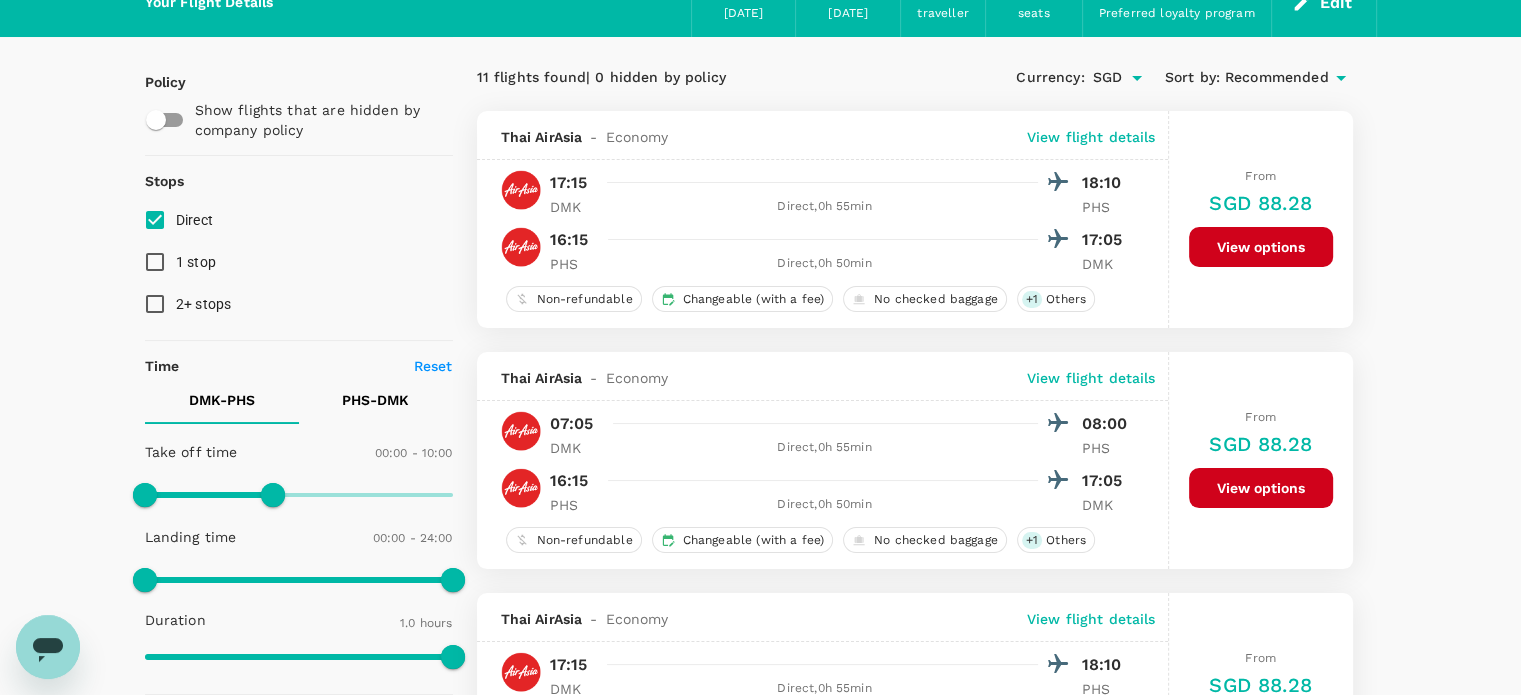 click on "PHS - DMK" at bounding box center [375, 400] 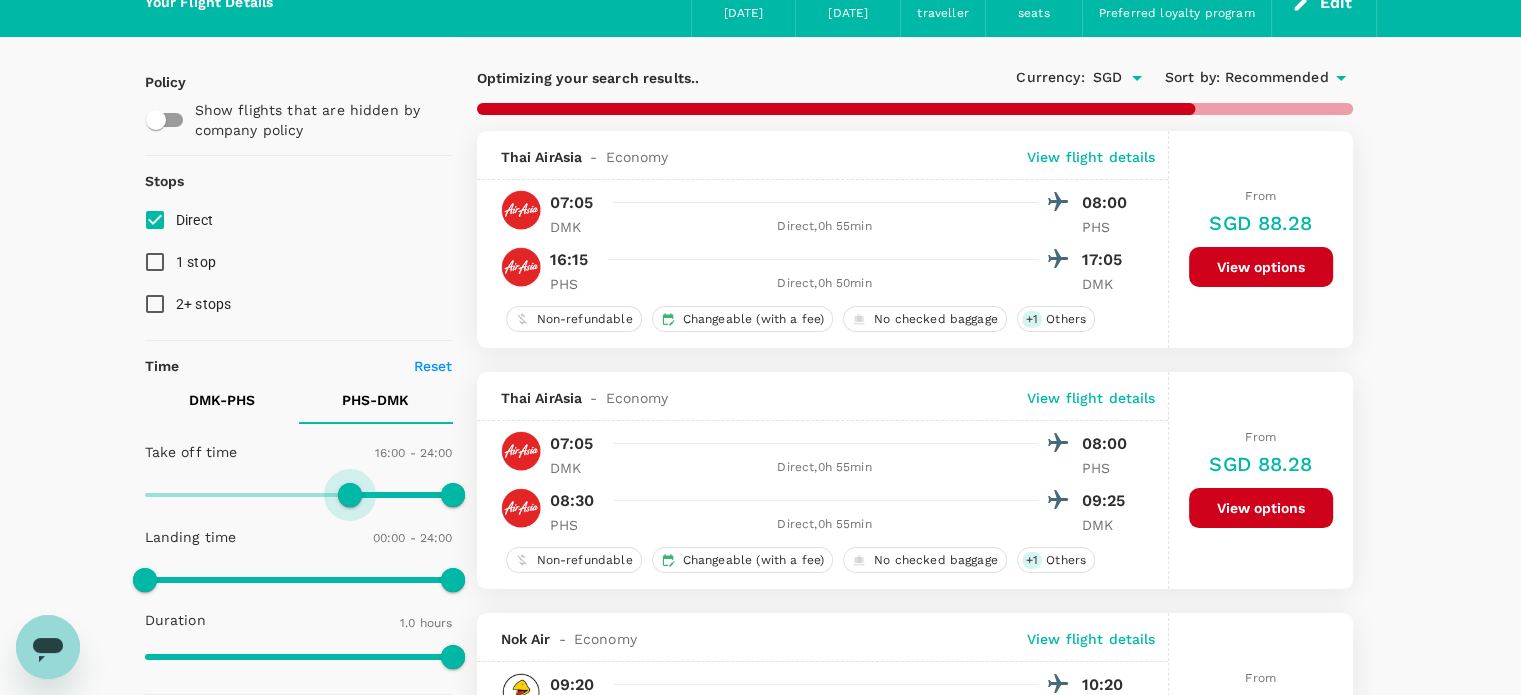 type on "930" 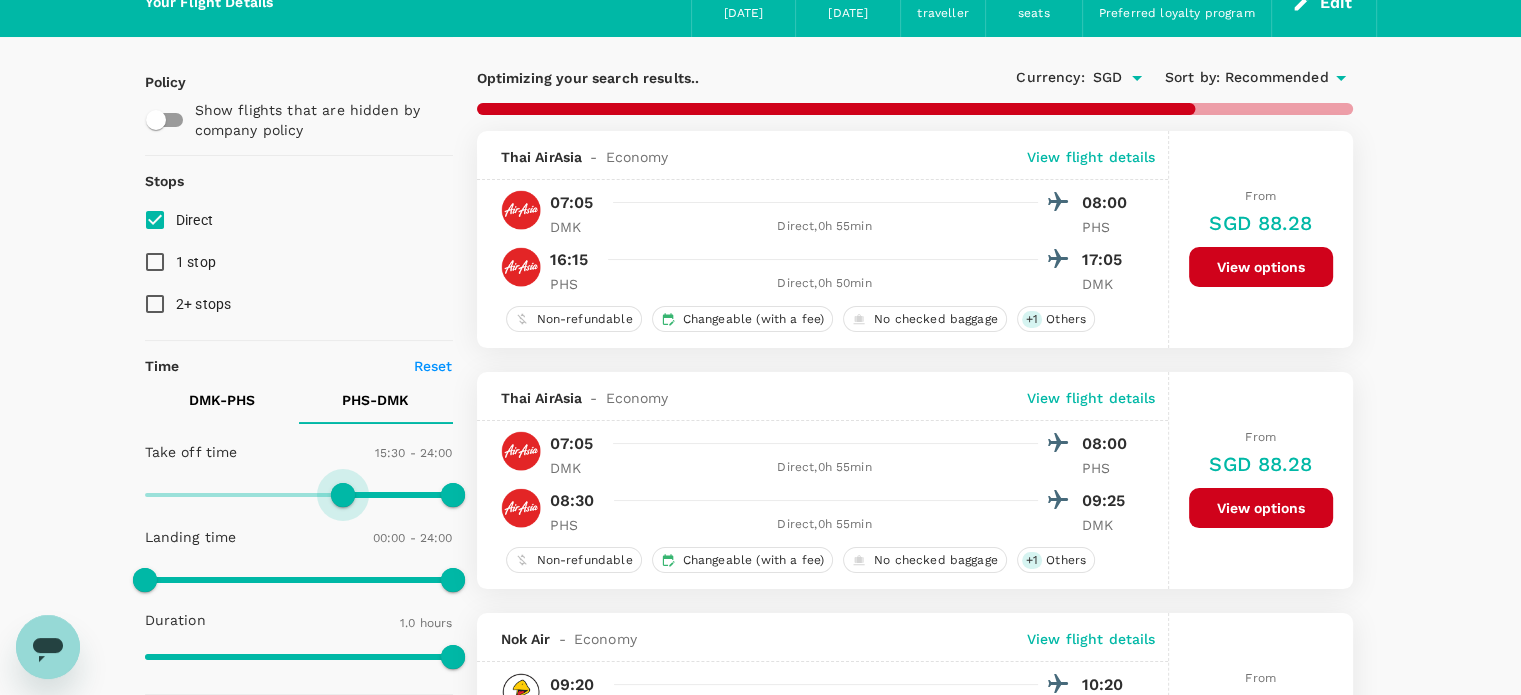drag, startPoint x: 144, startPoint y: 491, endPoint x: 346, endPoint y: 509, distance: 202.8004 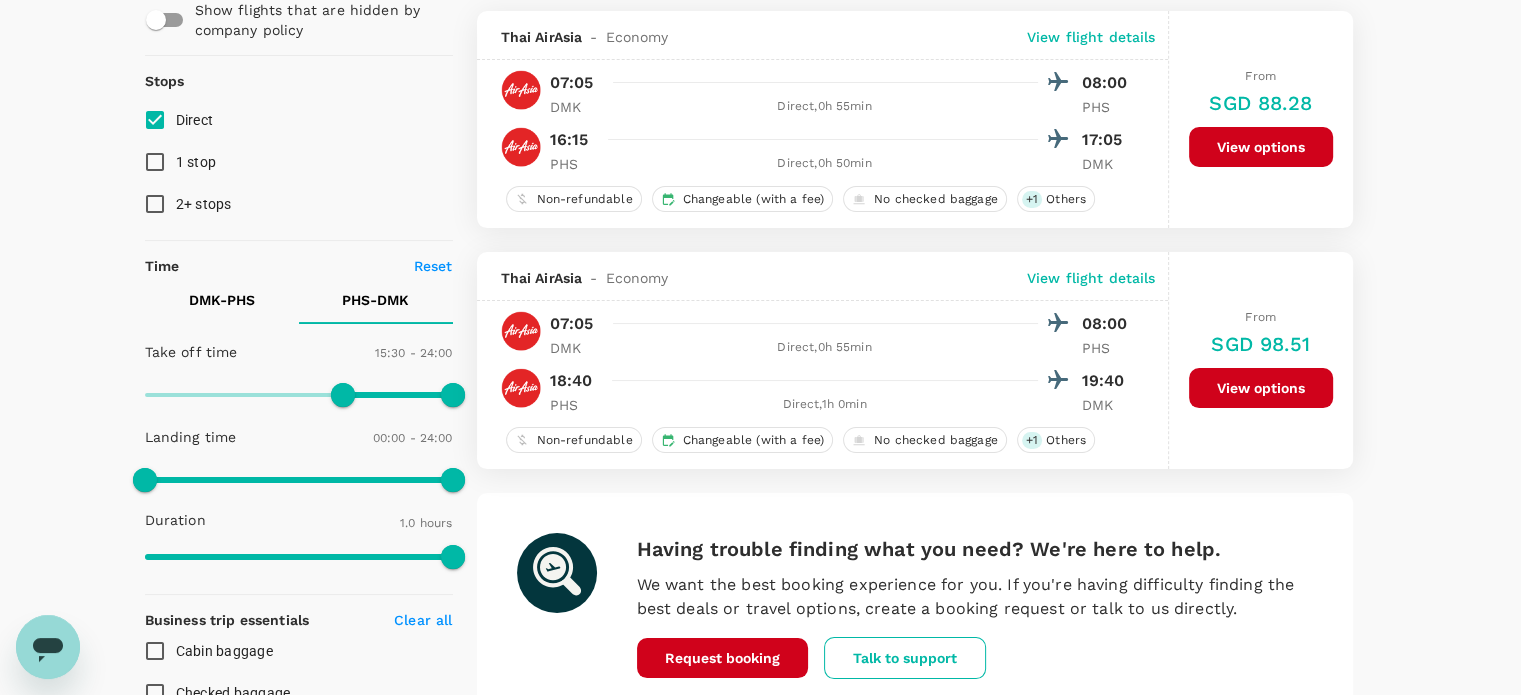 scroll, scrollTop: 200, scrollLeft: 0, axis: vertical 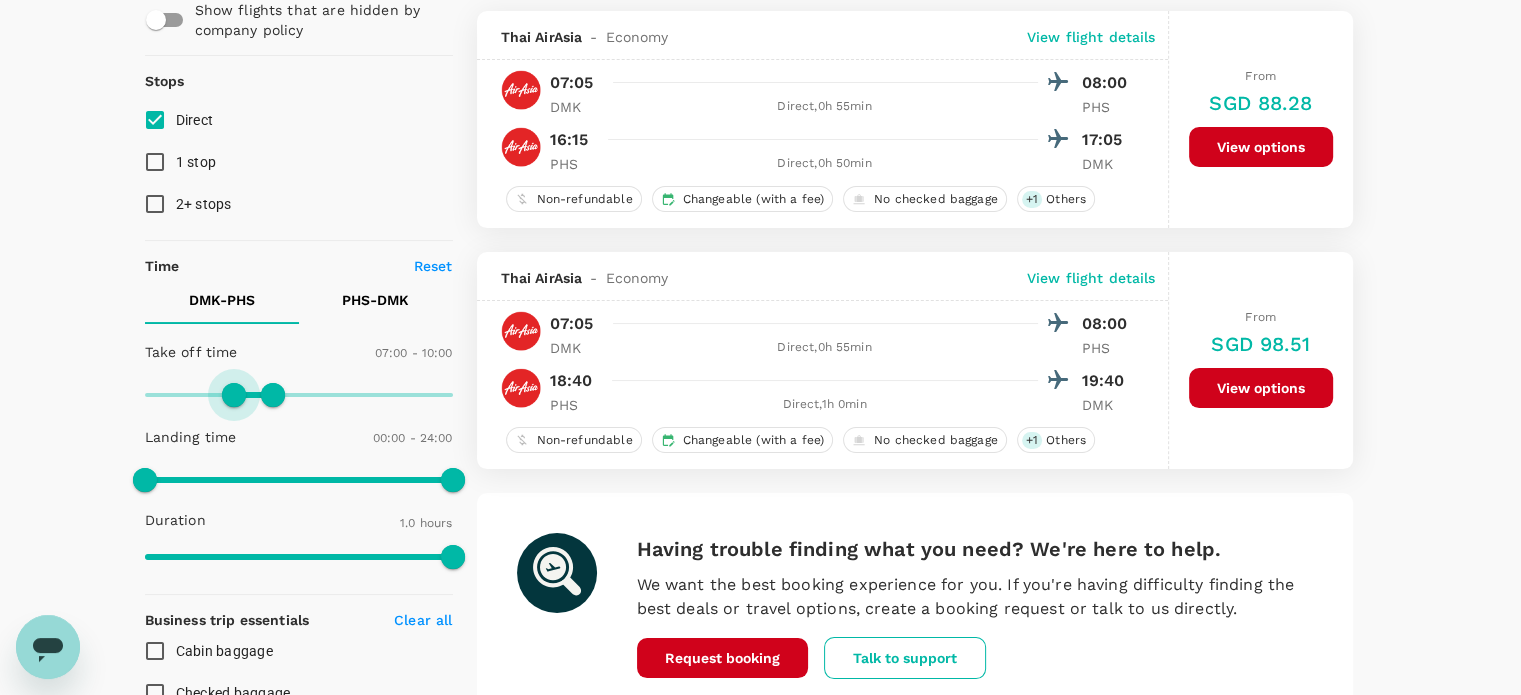 type on "450" 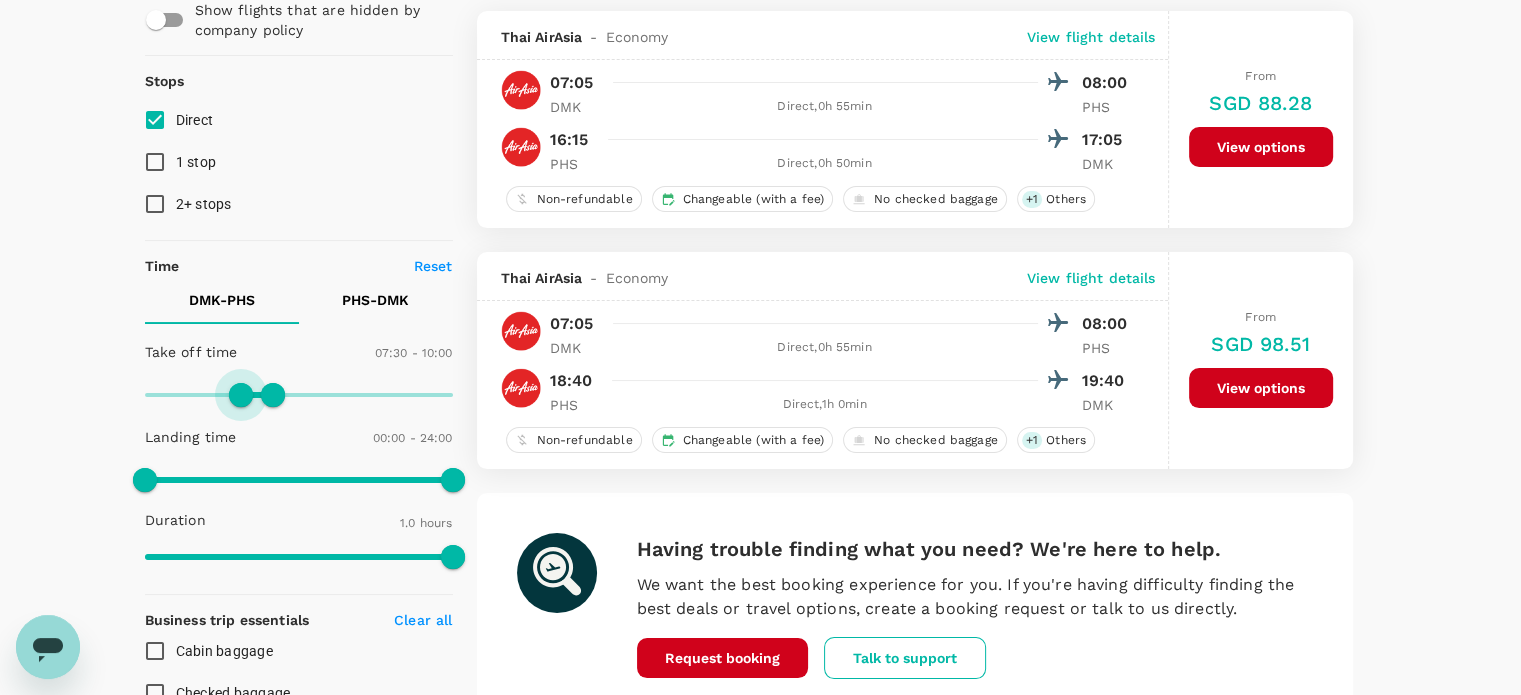 drag, startPoint x: 152, startPoint y: 390, endPoint x: 240, endPoint y: 393, distance: 88.051125 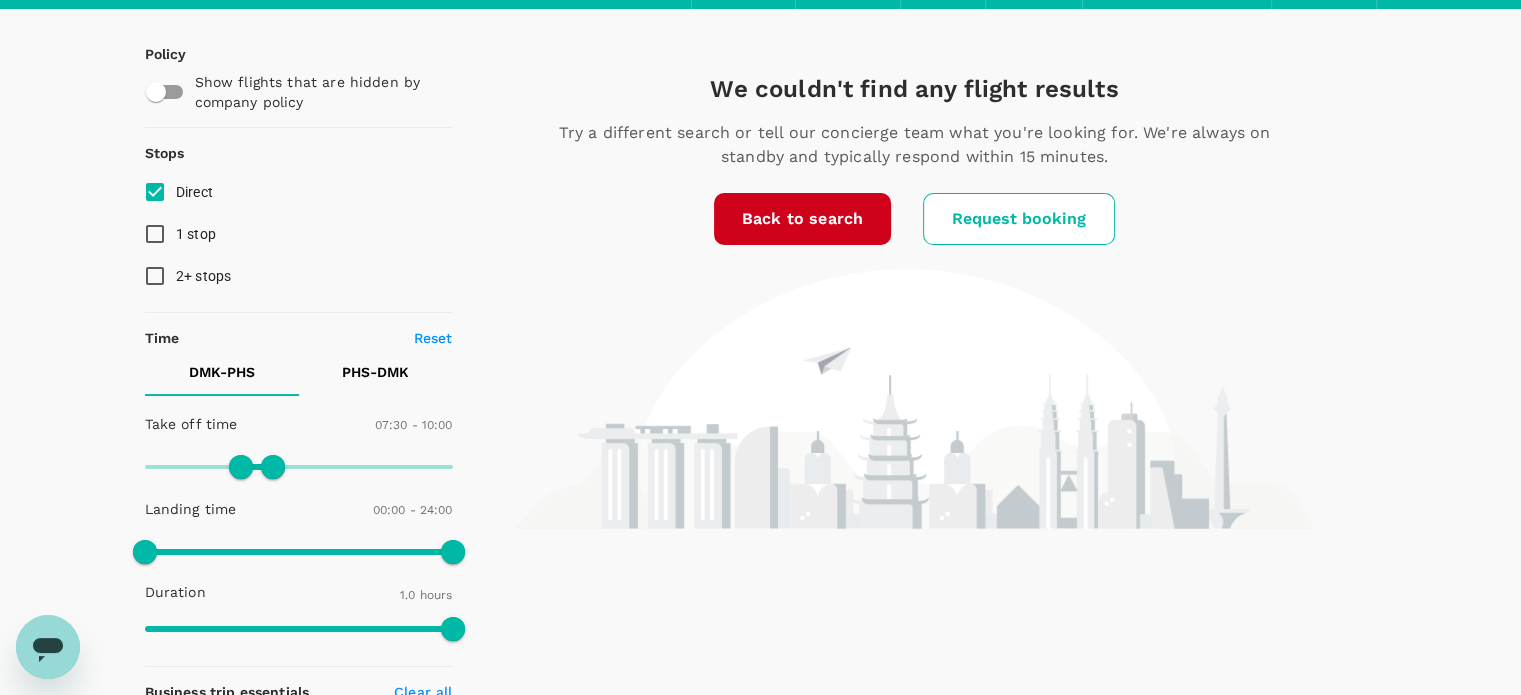 scroll, scrollTop: 0, scrollLeft: 0, axis: both 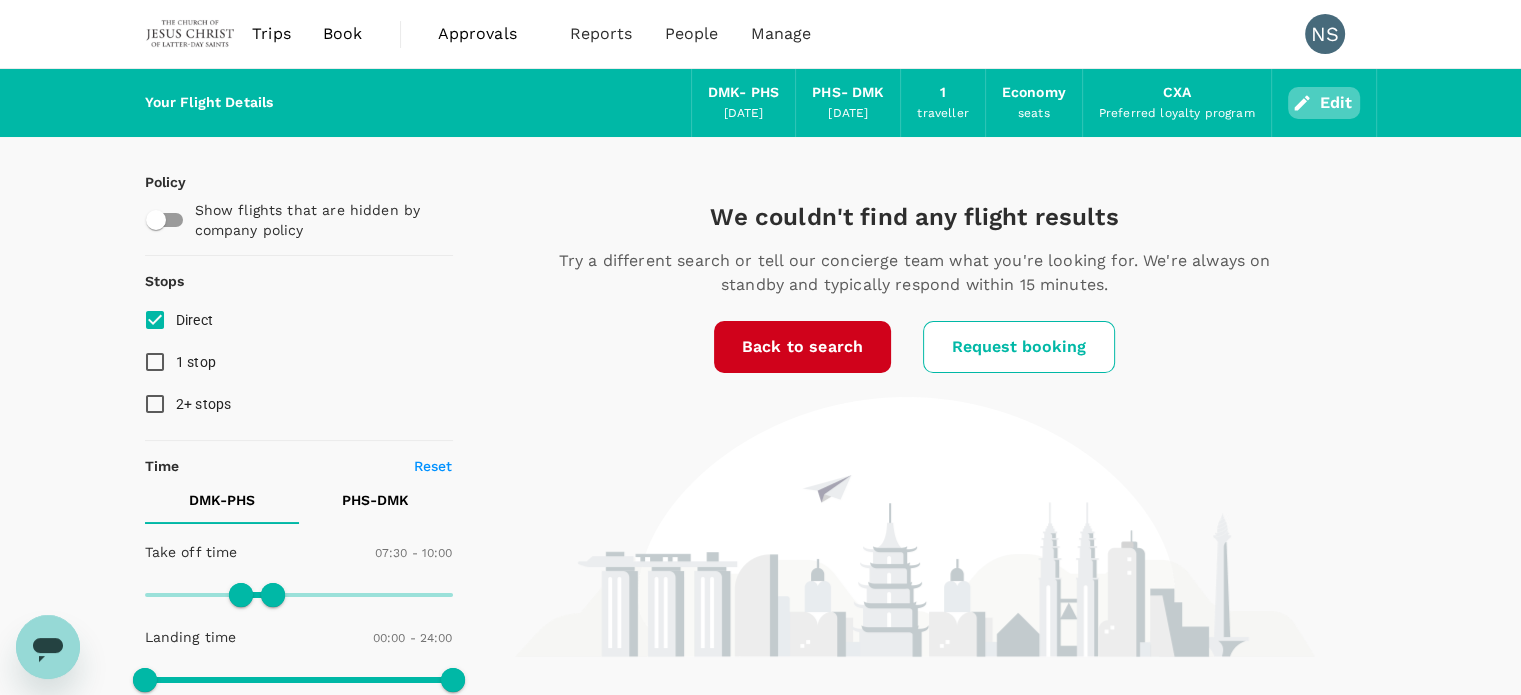 click on "Edit" at bounding box center (1324, 103) 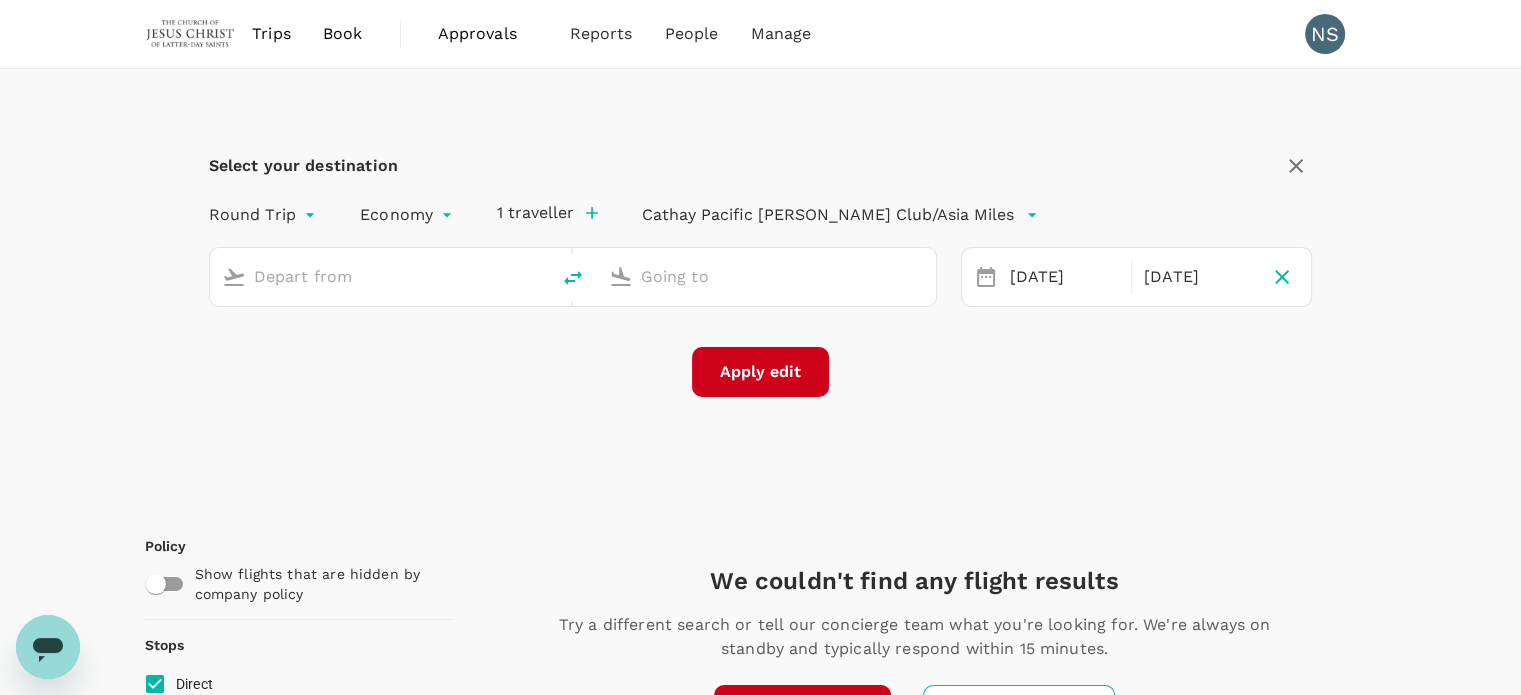 type on "[PERSON_NAME] Intl (DMK)" 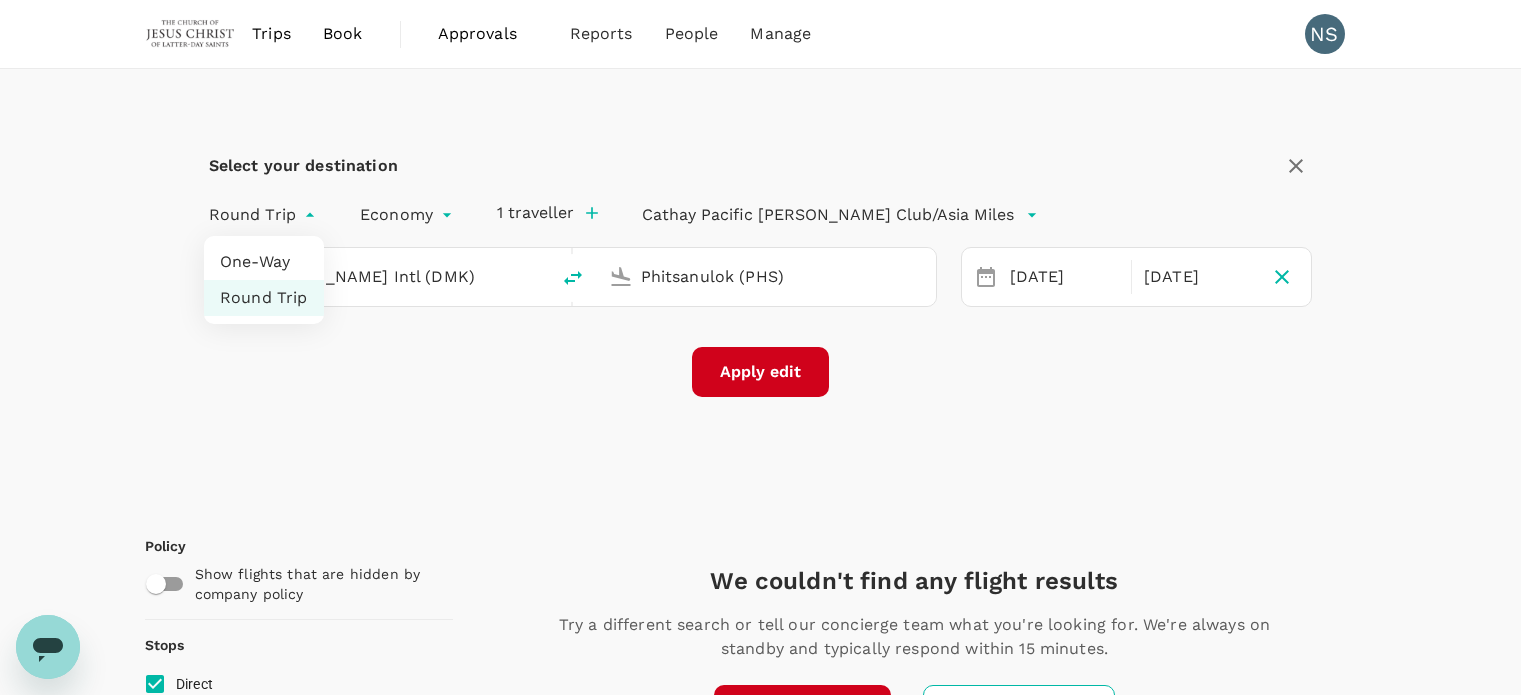 click on "Trips Book Approvals 0 Reports People Manage NS Select your destination Round Trip roundtrip Economy economy 1   traveller Cathay Pacific [PERSON_NAME] Club/Asia Miles Don Mueang Intl (DMK) Phitsanulok (PHS) [DATE] Aug Apply edit Policy Show flights that are hidden by company policy Stops Direct 1 stop 2+ stops Time Reset DMK - PHS PHS - DMK Take off time 07:30 - 10:00 Landing time 00:00 - 24:00 Duration 1.0 hours Take off time 15:30 - 24:00 Landing time 00:00 - 24:00 Duration 1.0 hours Business trip essentials Clear all Cabin baggage Checked baggage Flexible to change Refundable Free seat selection Complimentary drinks and meal Cabin class Change Economy Only economy Airlines Clear all Nok Air Thai AirAsia Thai Lion Air Other Exclude code share flights We couldn't find any flight results Try a different search or tell our concierge team what you're looking for. We're always on standby and typically respond within 15 minutes. Back to search Request booking Version 3.48.2 Privacy Policy Terms of Use Add new" at bounding box center (768, 965) 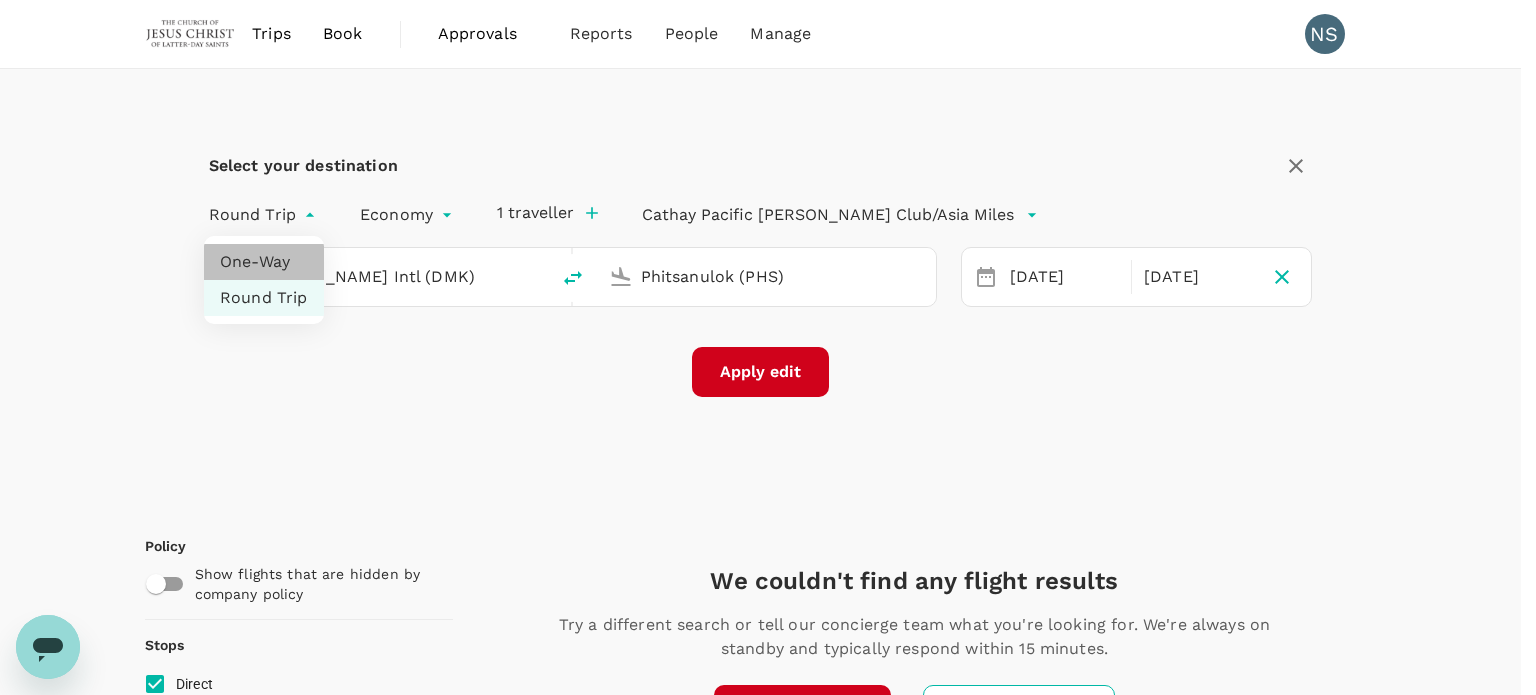 click on "One-Way" at bounding box center [264, 262] 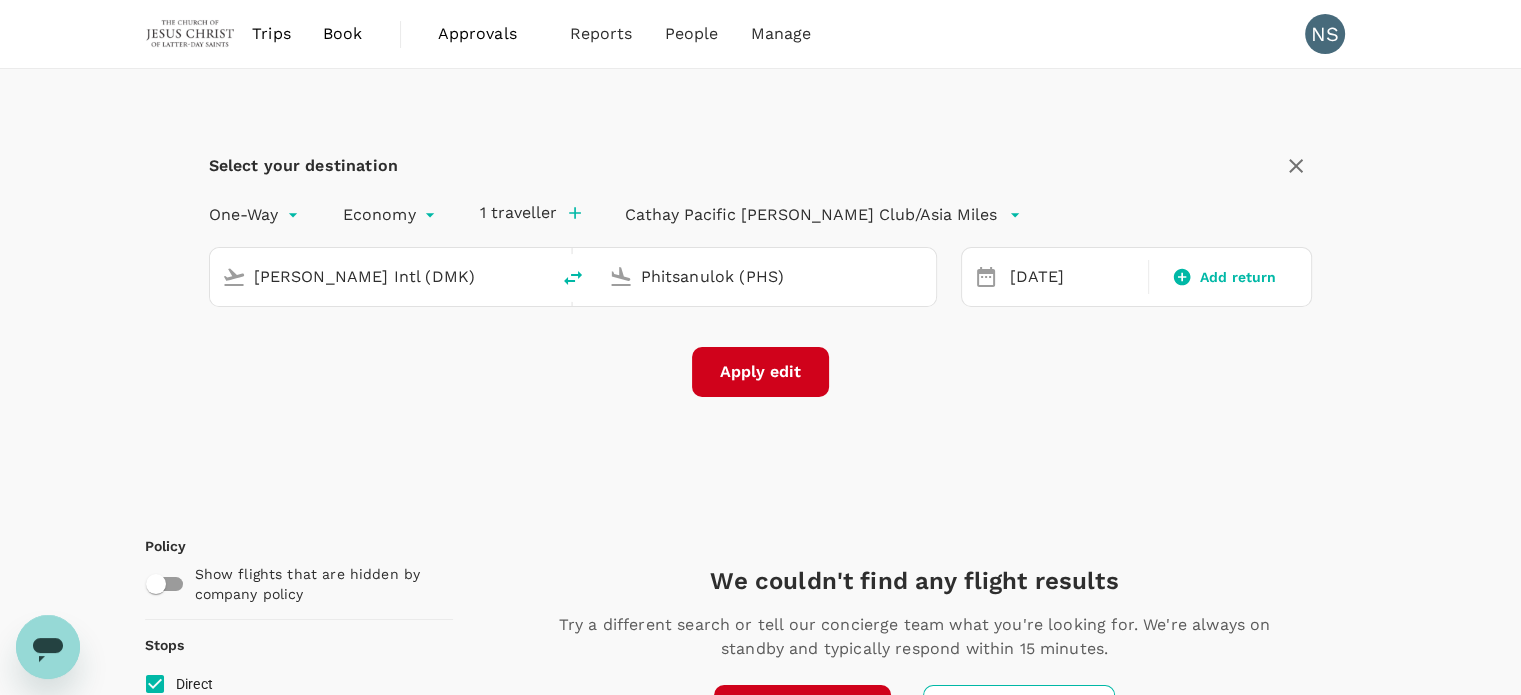 click on "Apply edit" at bounding box center [760, 372] 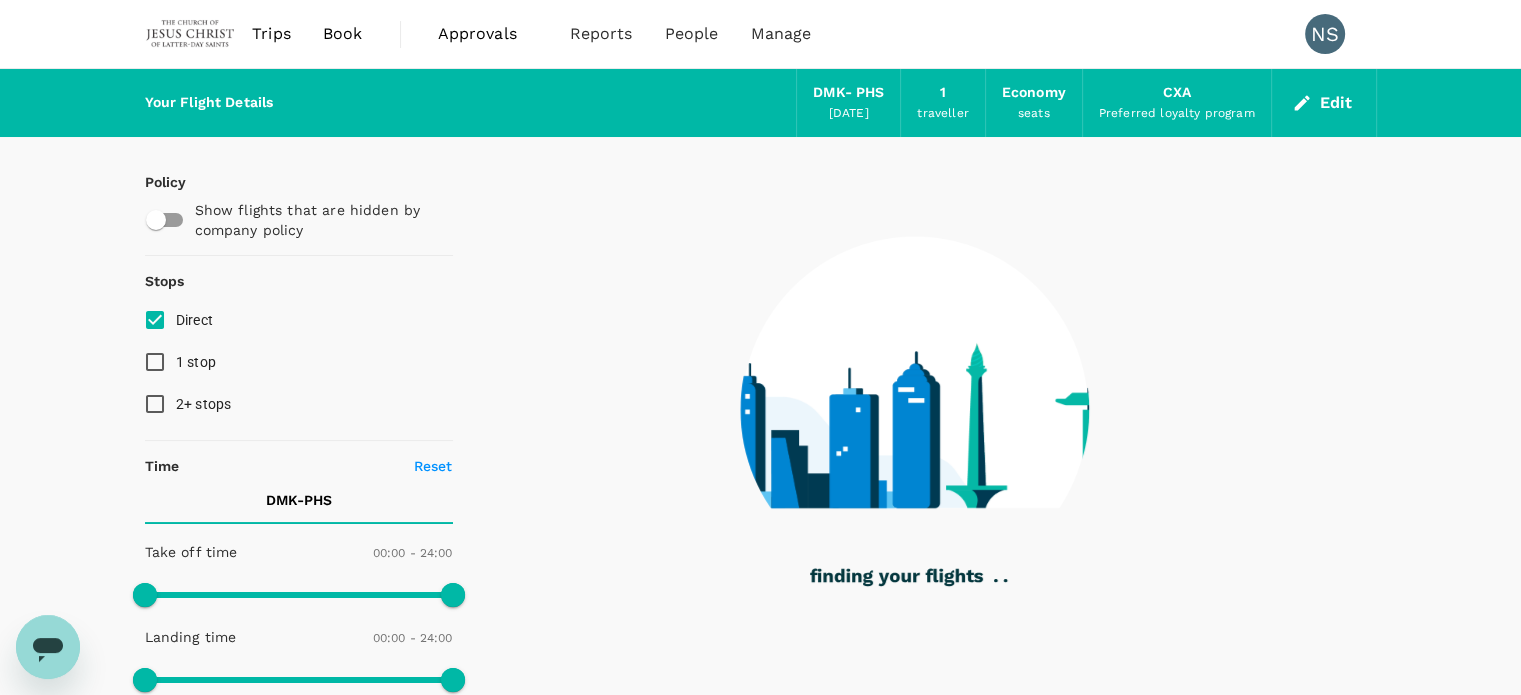 checkbox on "true" 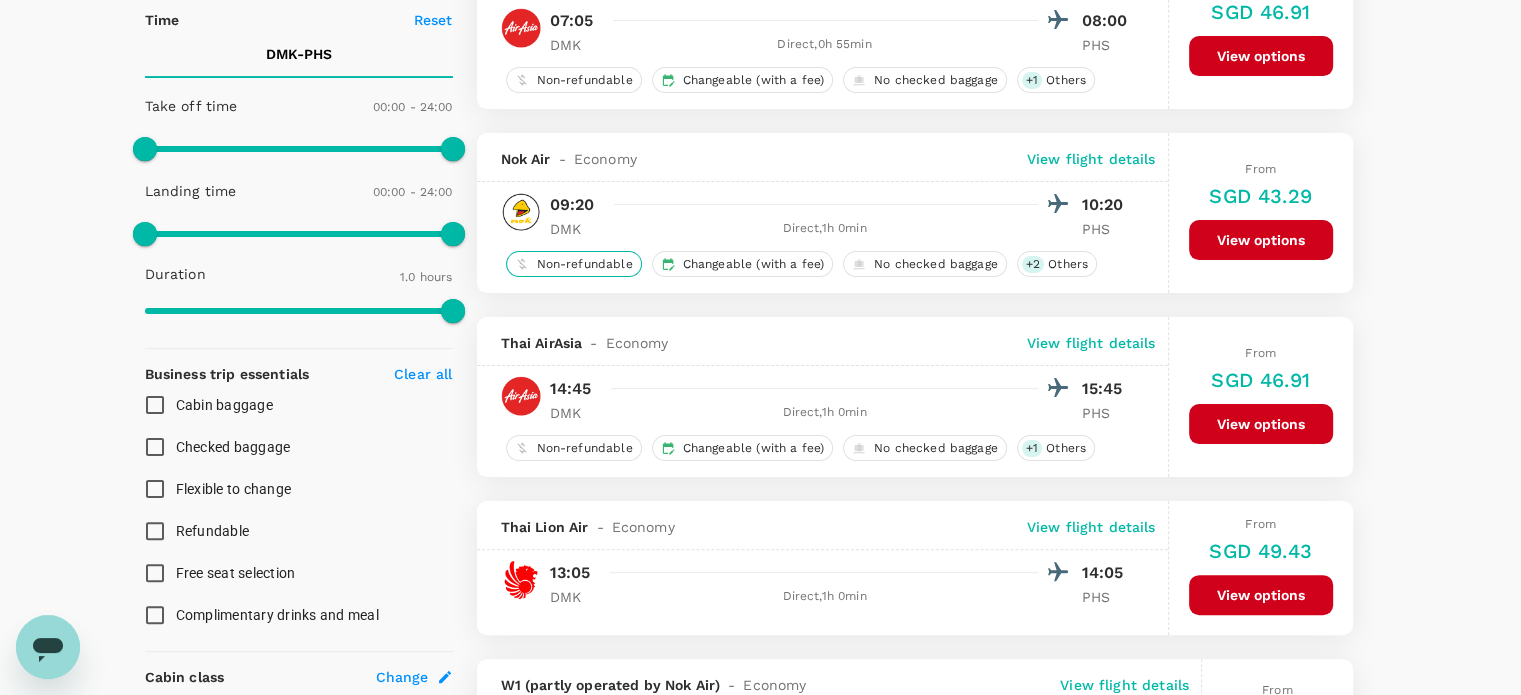 scroll, scrollTop: 400, scrollLeft: 0, axis: vertical 